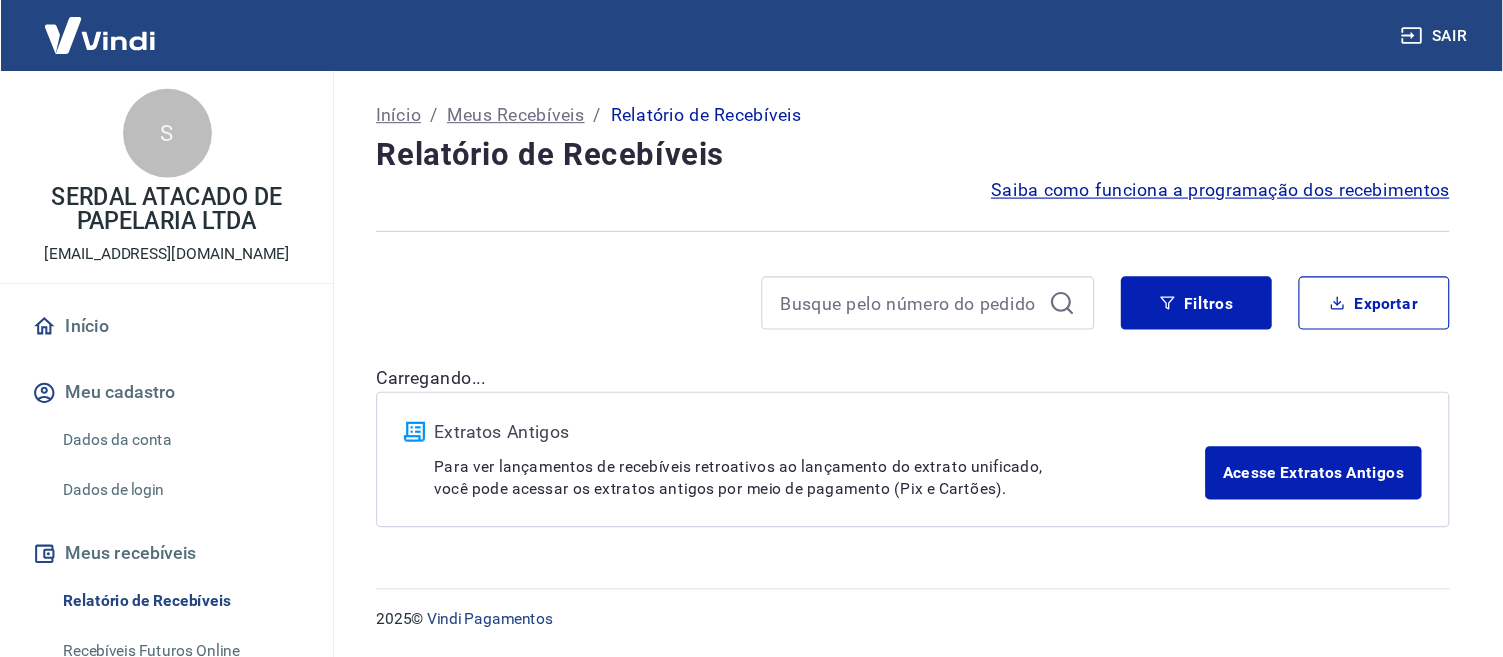 scroll, scrollTop: 0, scrollLeft: 0, axis: both 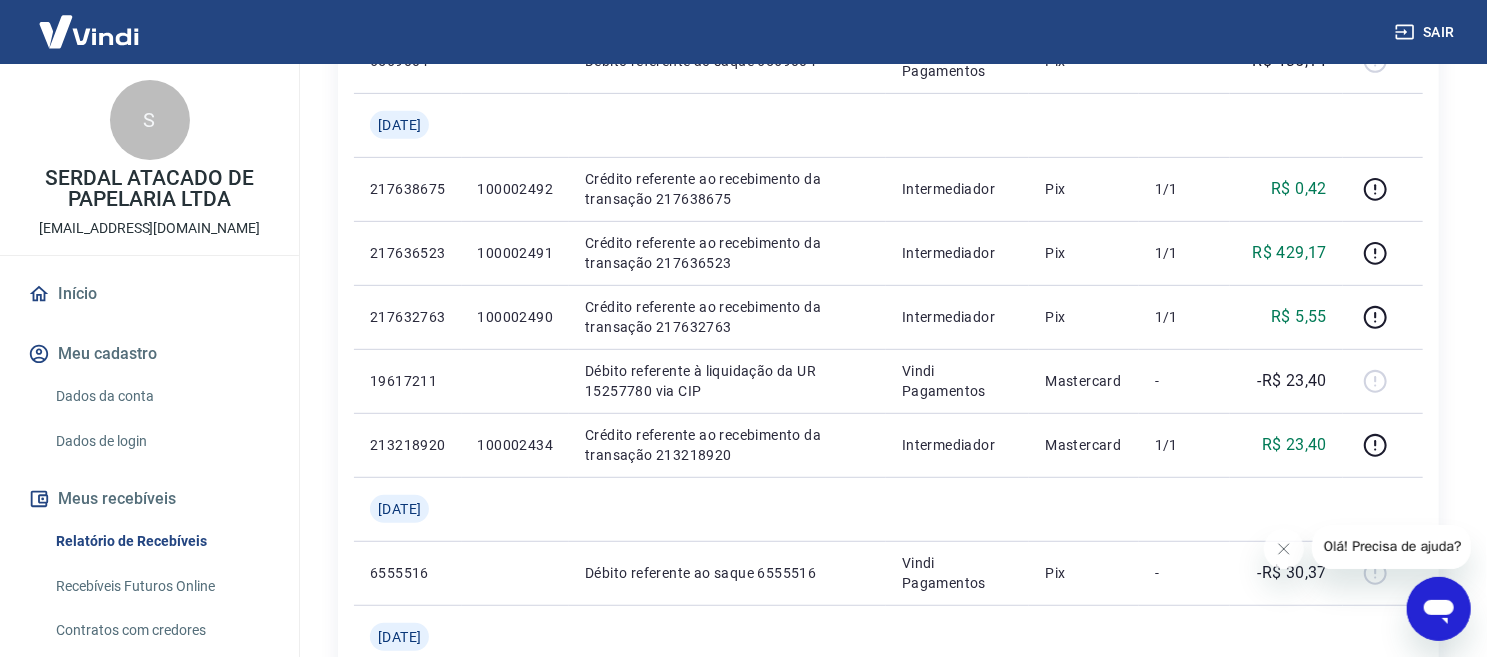 click on "Início / Meus Recebíveis / Relatório de Recebíveis Relatório de Recebíveis Saiba como funciona a programação dos recebimentos Saiba como funciona a programação dos recebimentos Filtros Exportar ID Pedido Descrição Origem Pagamento Parcelas Valor Líq. Tarifas [DATE] 6569004 Débito referente ao saque 6569004 Vindi Pagamentos Pix - -R$ 435,14 [DATE] 217638675 100002492 Crédito referente ao recebimento da transação 217638675 Intermediador Pix 1/1 R$ 0,42 217636523 100002491 Crédito referente ao recebimento da transação 217636523 Intermediador Pix 1/1 R$ 429,17 217632763 100002490 Crédito referente ao recebimento da transação 217632763 Intermediador Pix 1/1 R$ 5,55 19617211 Débito referente à liquidação da UR 15257780 via CIP Vindi Pagamentos Mastercard - -R$ 23,40 213218920 100002434 Crédito referente ao recebimento da transação 213218920 Intermediador Mastercard 1/1 R$ 23,40 [DATE] 6555516 Débito referente ao saque 6555516 Vindi Pagamentos Pix - -R$ 30,37 Pix" at bounding box center (888, 746) 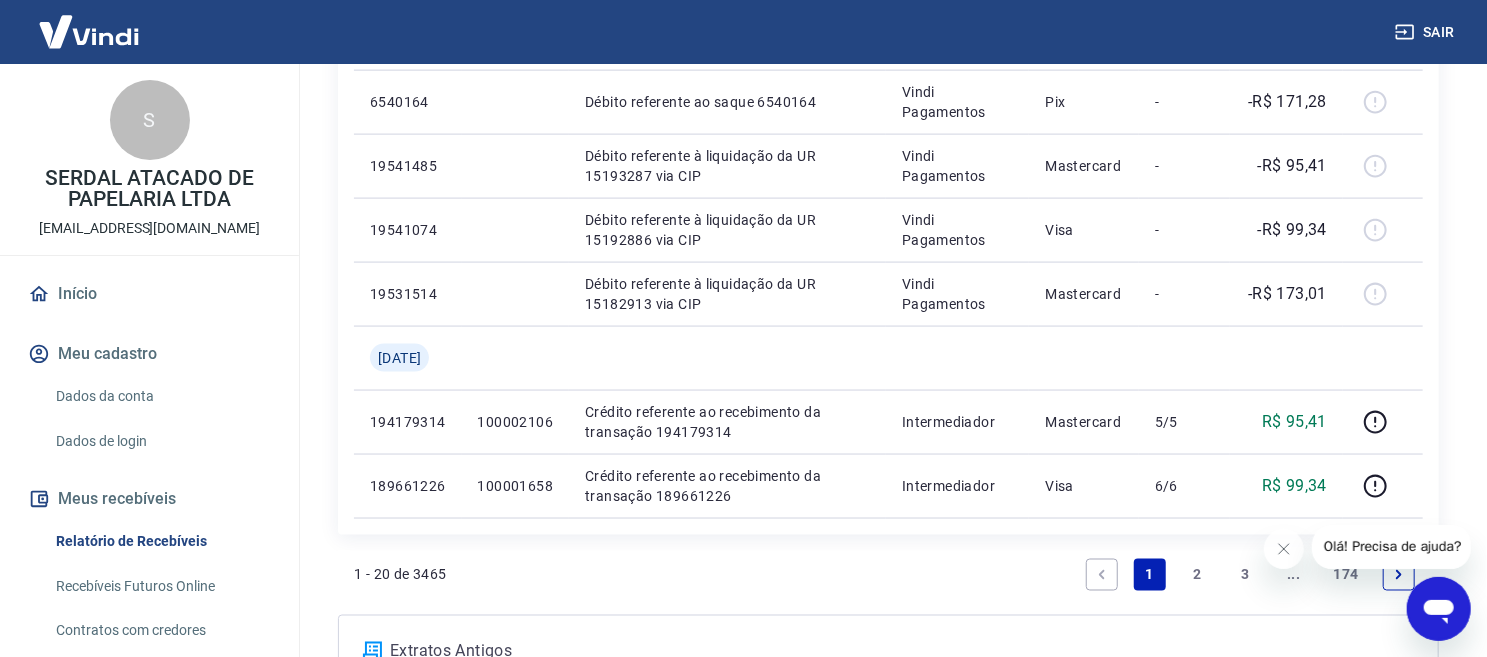 scroll, scrollTop: 1743, scrollLeft: 0, axis: vertical 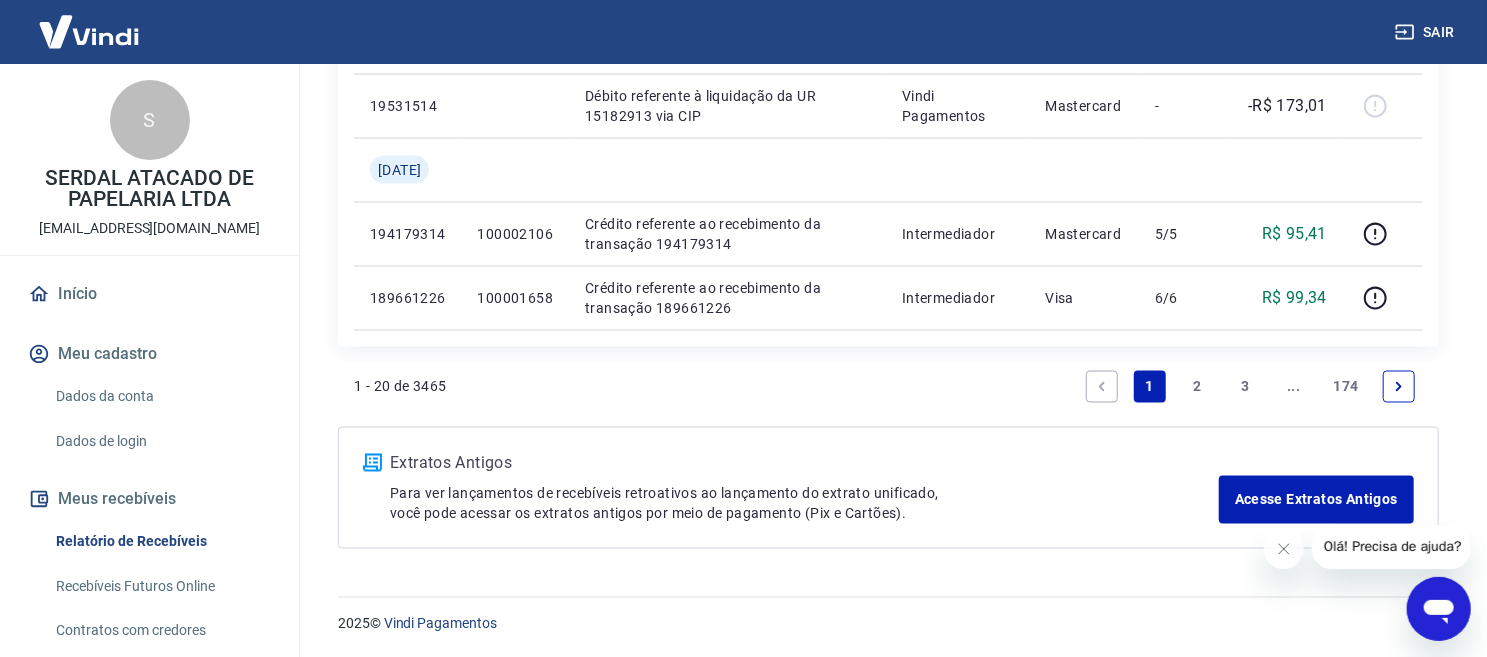 click on "2" at bounding box center [1198, 387] 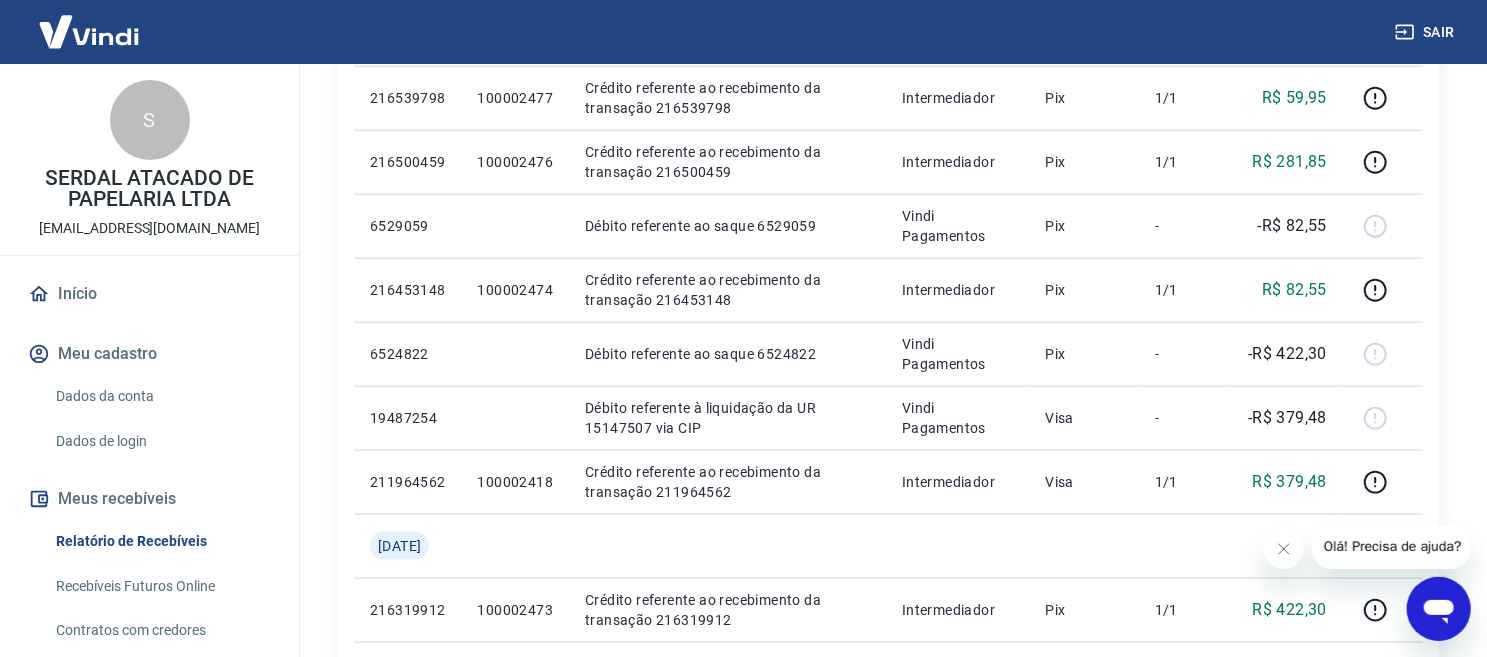 scroll, scrollTop: 1555, scrollLeft: 0, axis: vertical 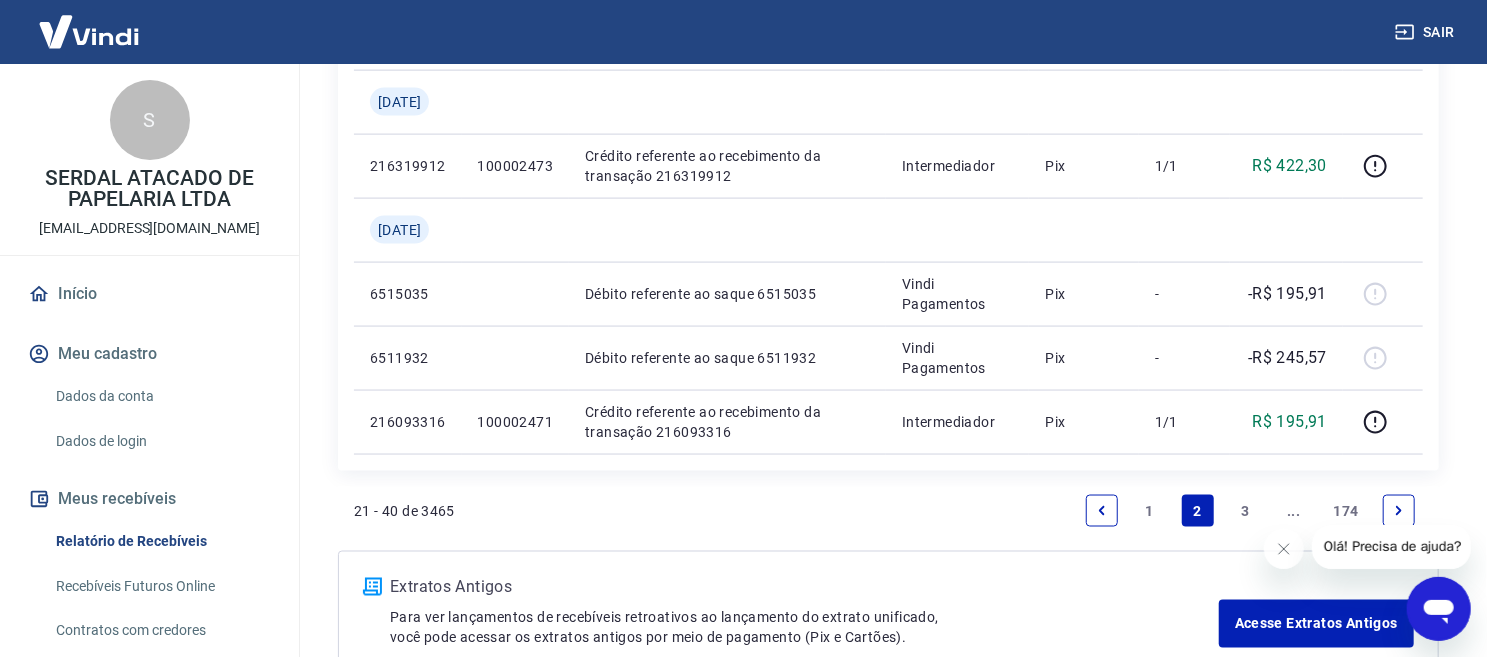 click on "3" at bounding box center [1246, 511] 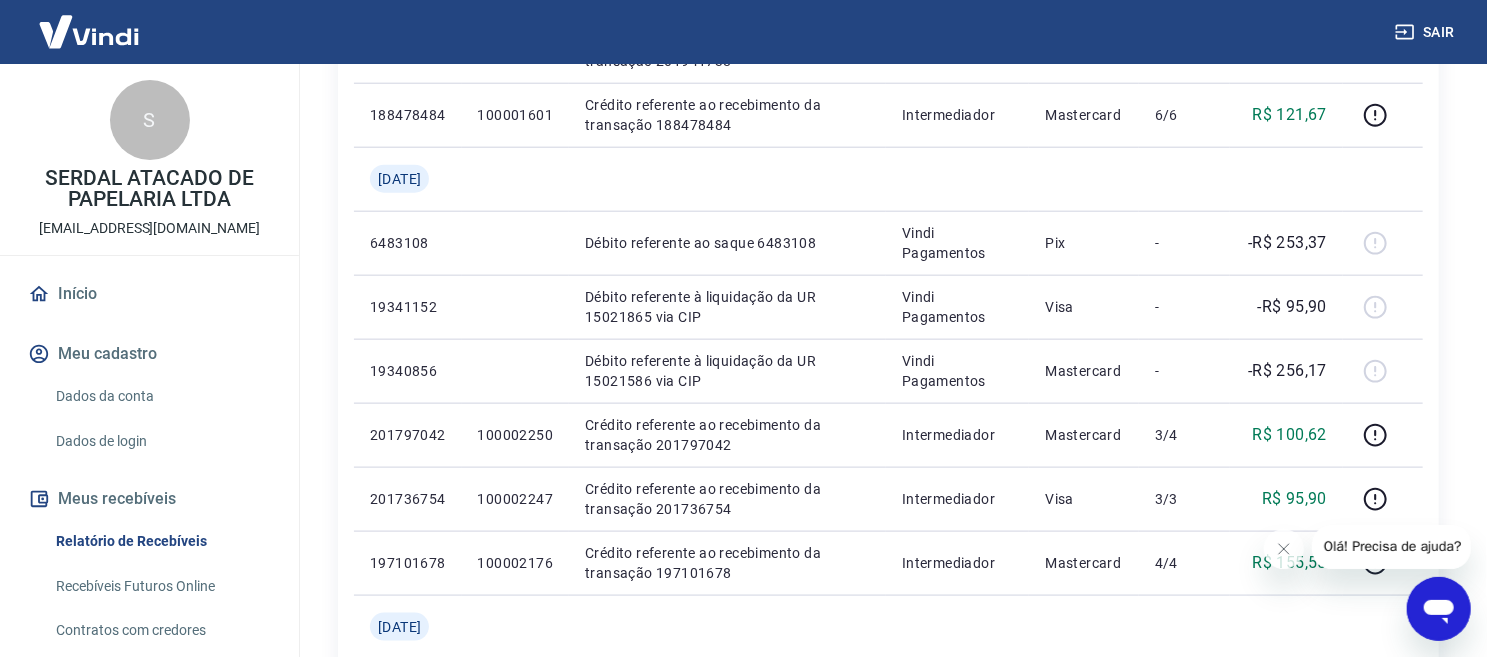 scroll, scrollTop: 1679, scrollLeft: 0, axis: vertical 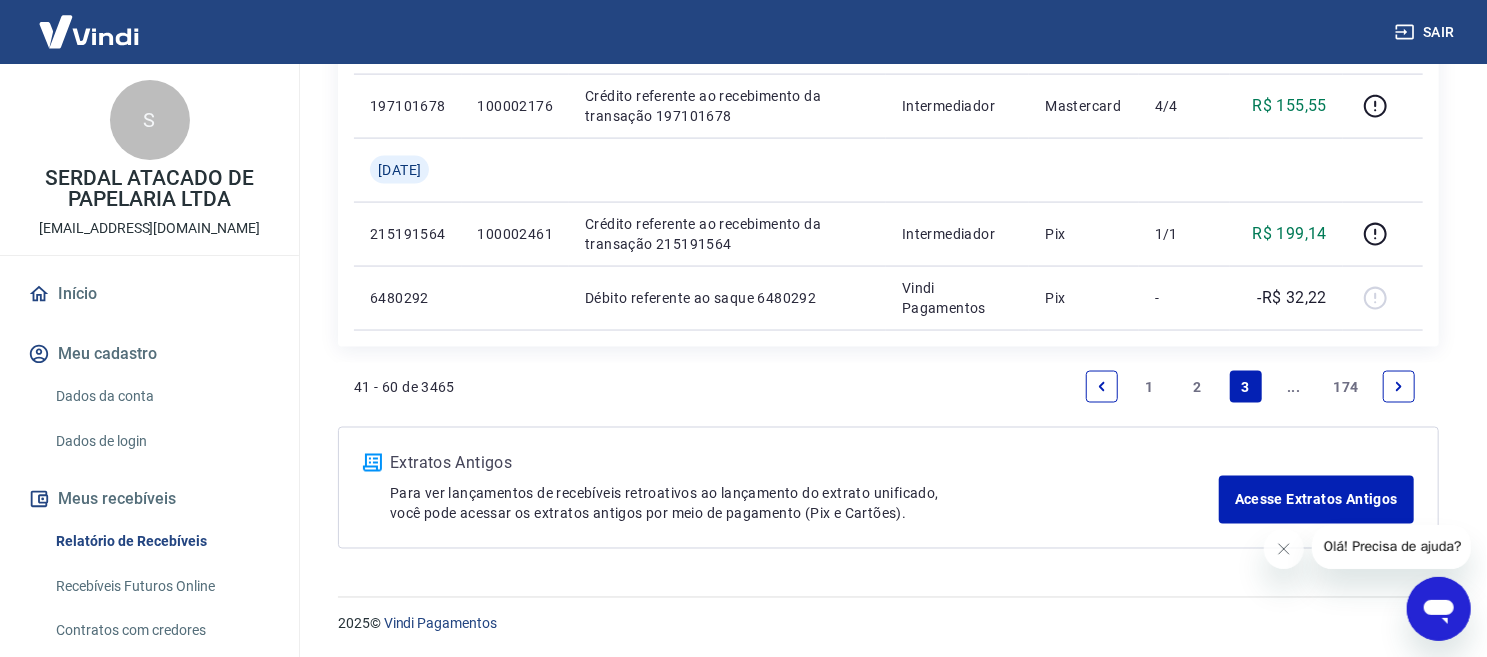 click on "1" at bounding box center [1150, 387] 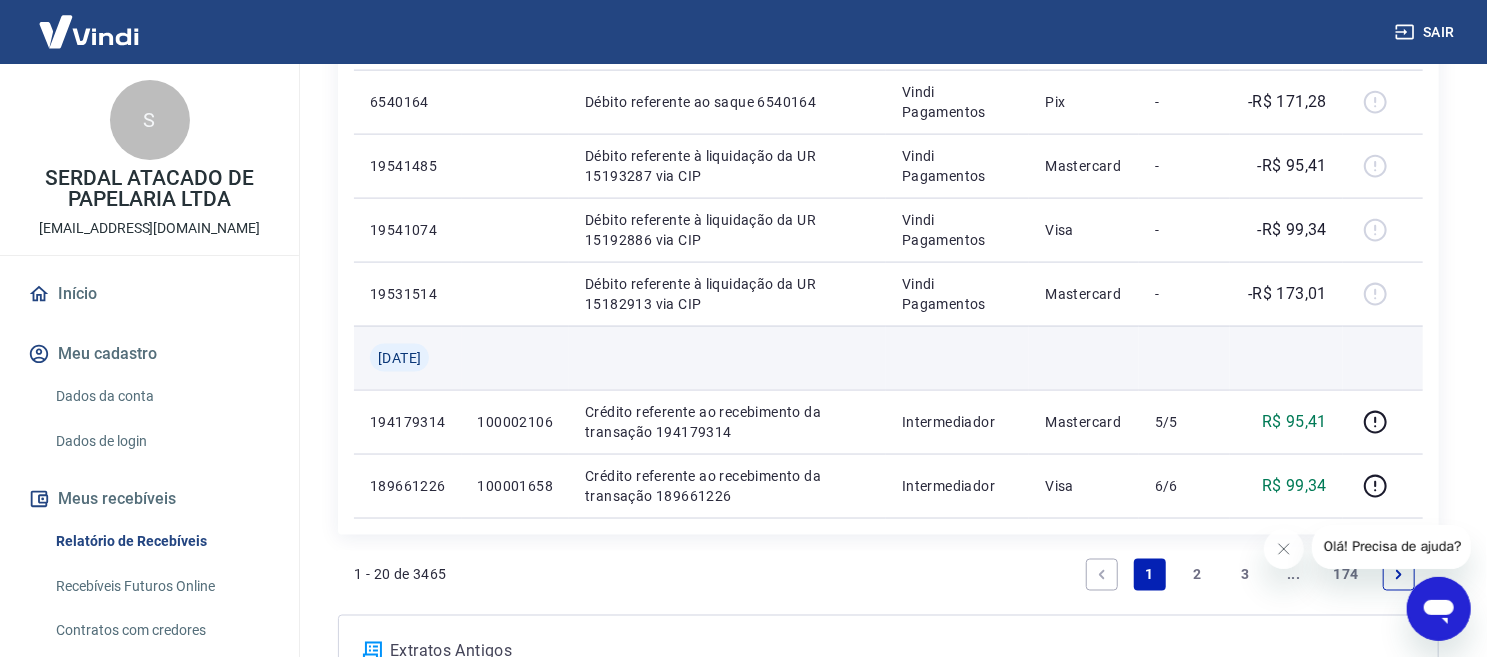 scroll, scrollTop: 1743, scrollLeft: 0, axis: vertical 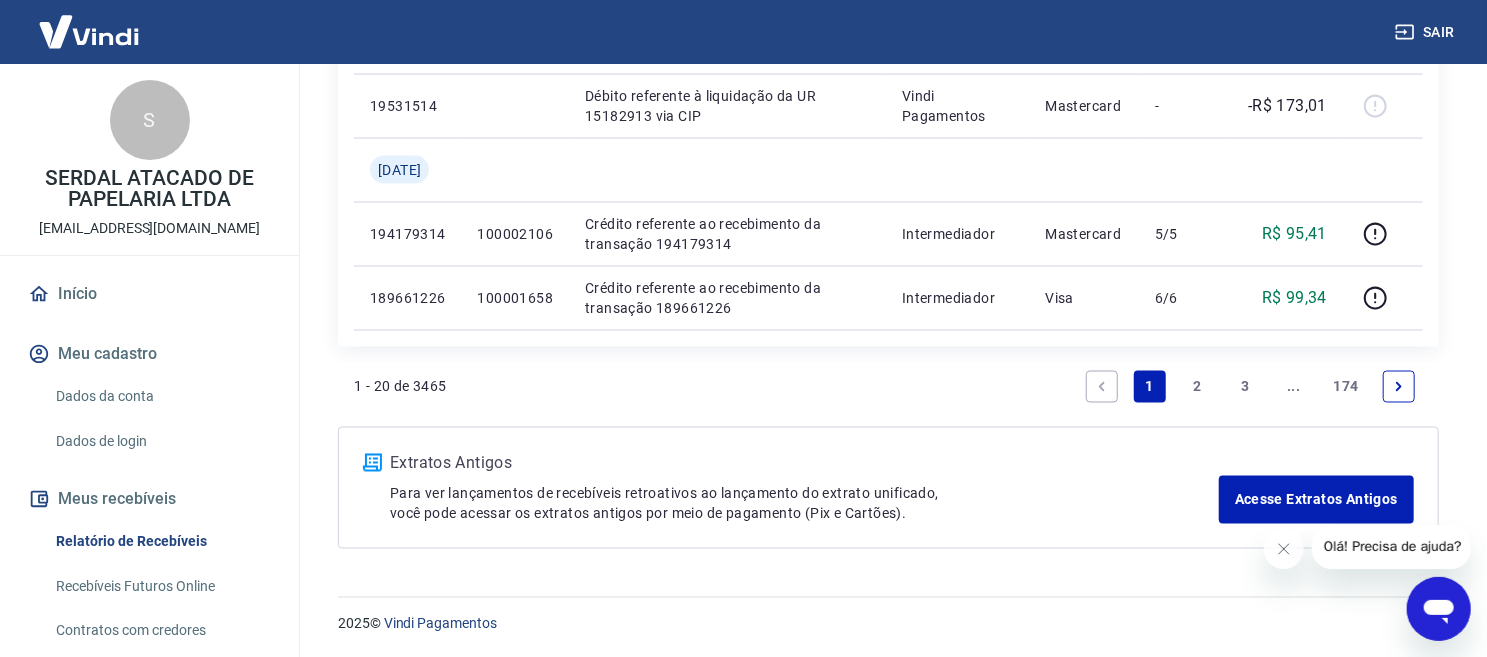 click on "2" at bounding box center [1198, 387] 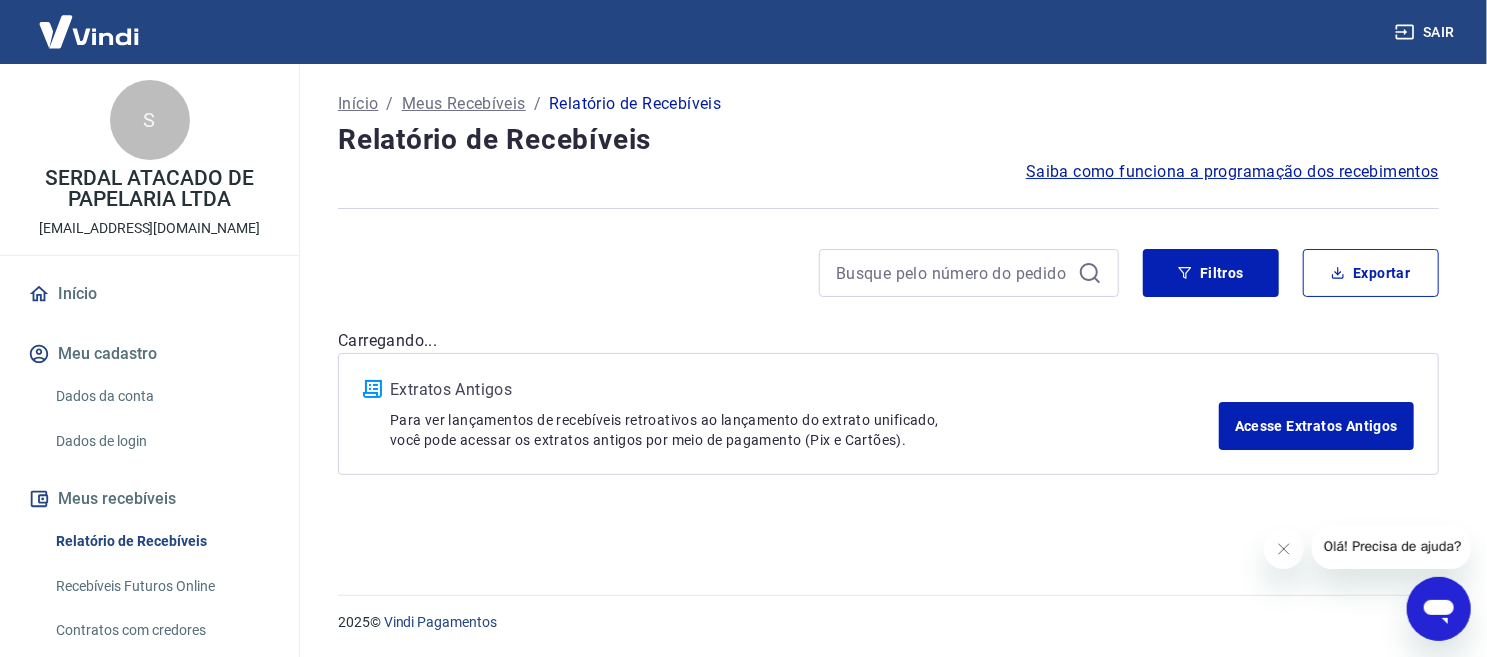 scroll, scrollTop: 0, scrollLeft: 0, axis: both 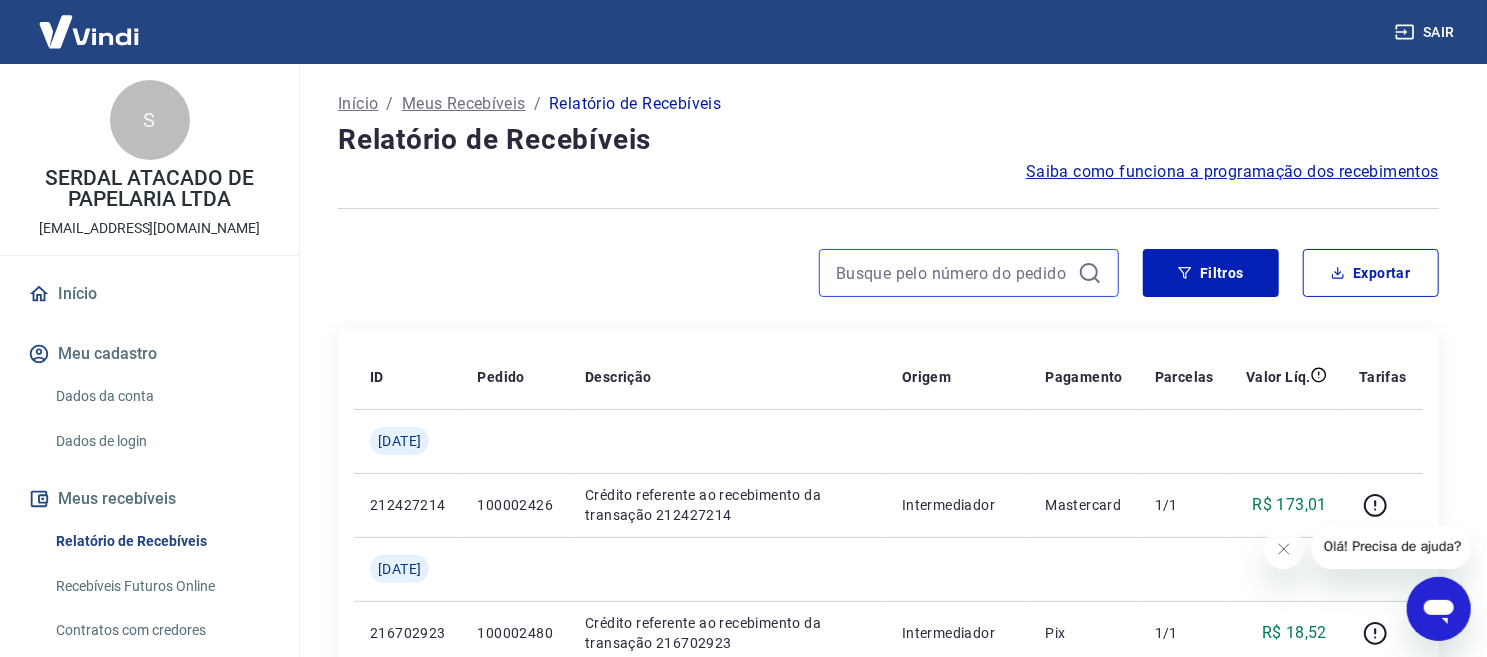 click at bounding box center [953, 273] 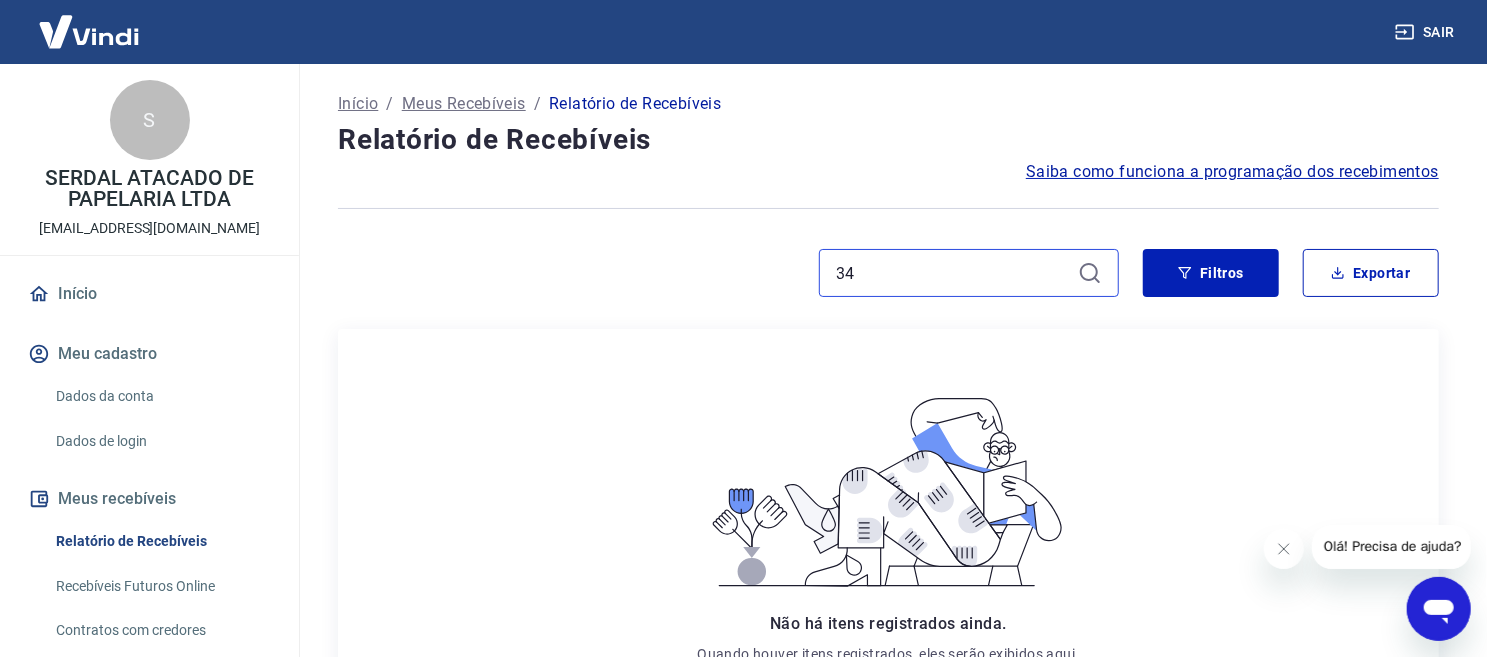 type on "3" 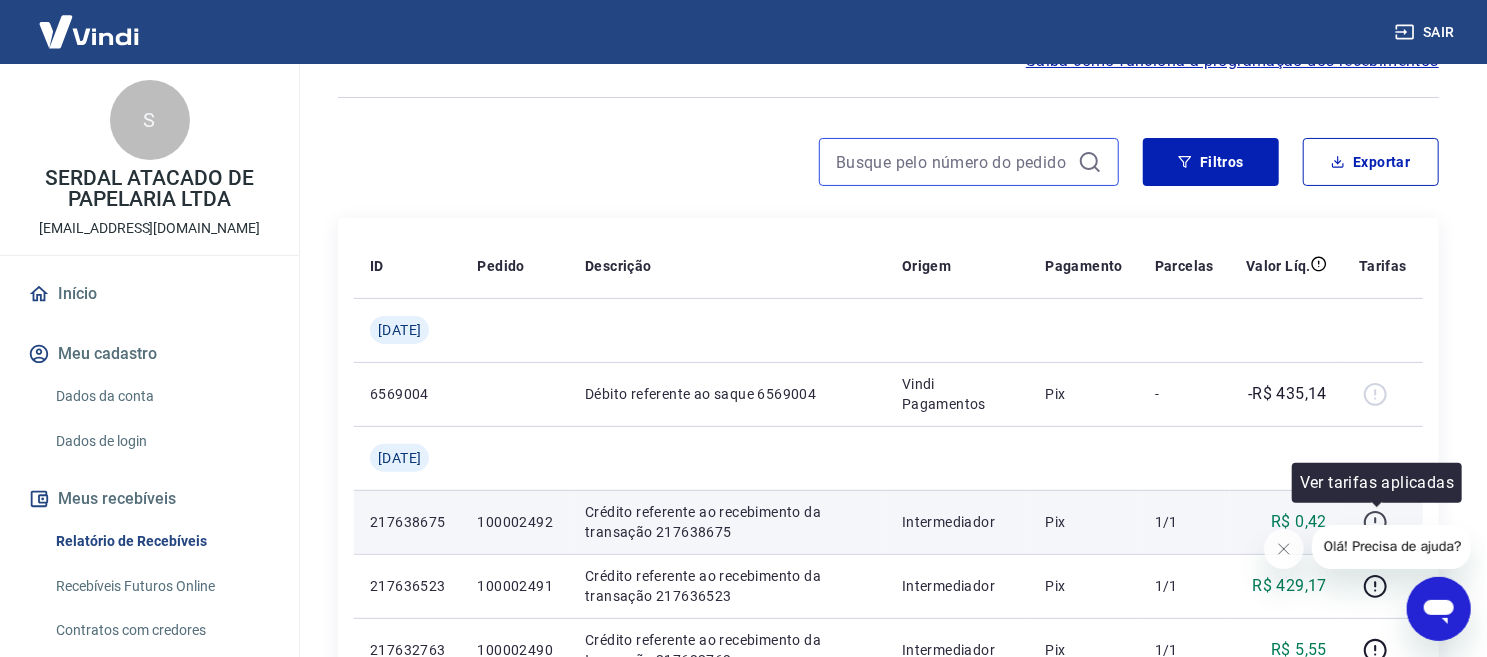 scroll, scrollTop: 222, scrollLeft: 0, axis: vertical 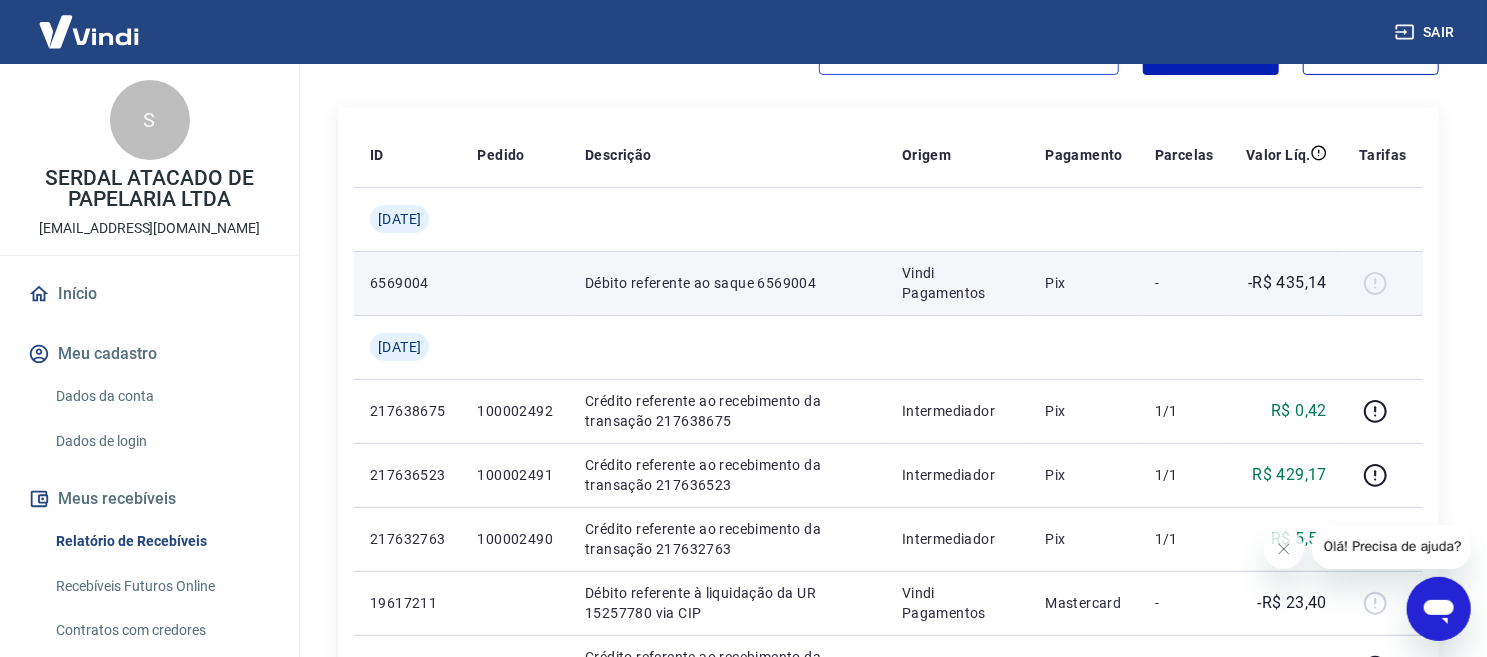 type 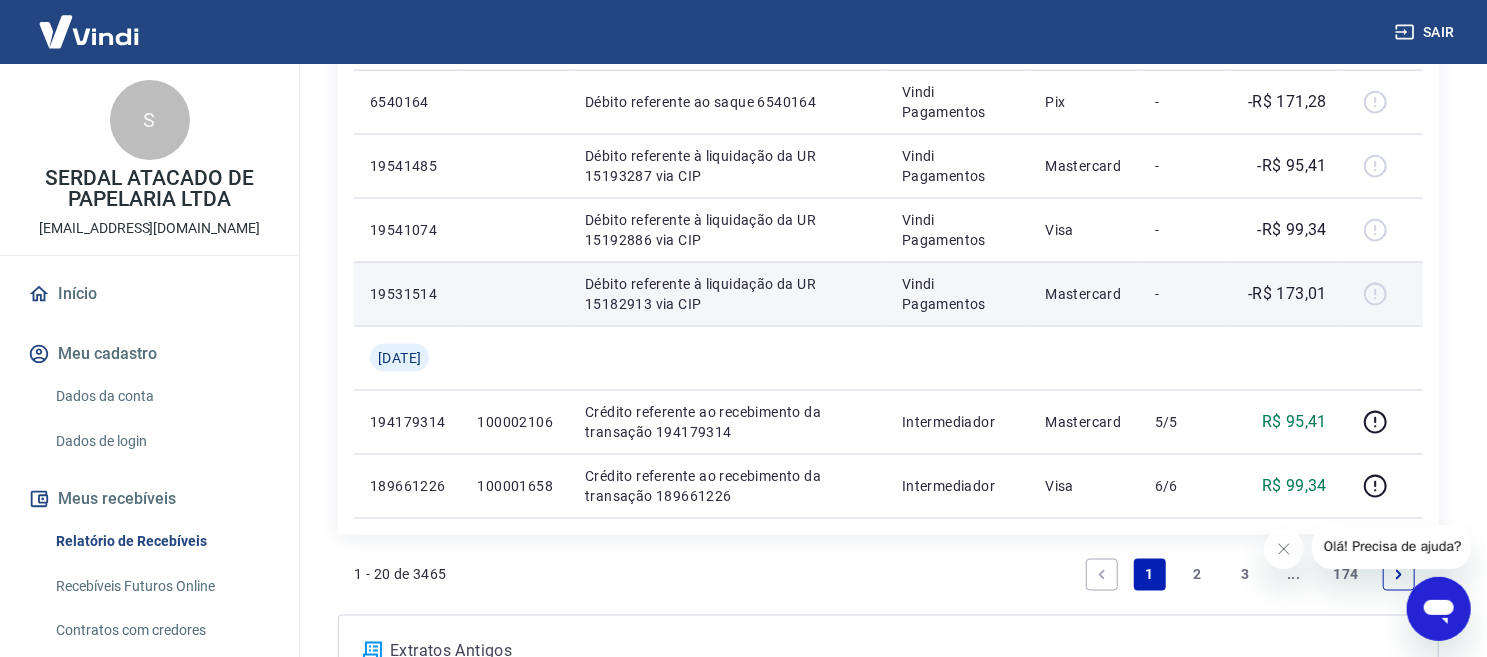 scroll, scrollTop: 1666, scrollLeft: 0, axis: vertical 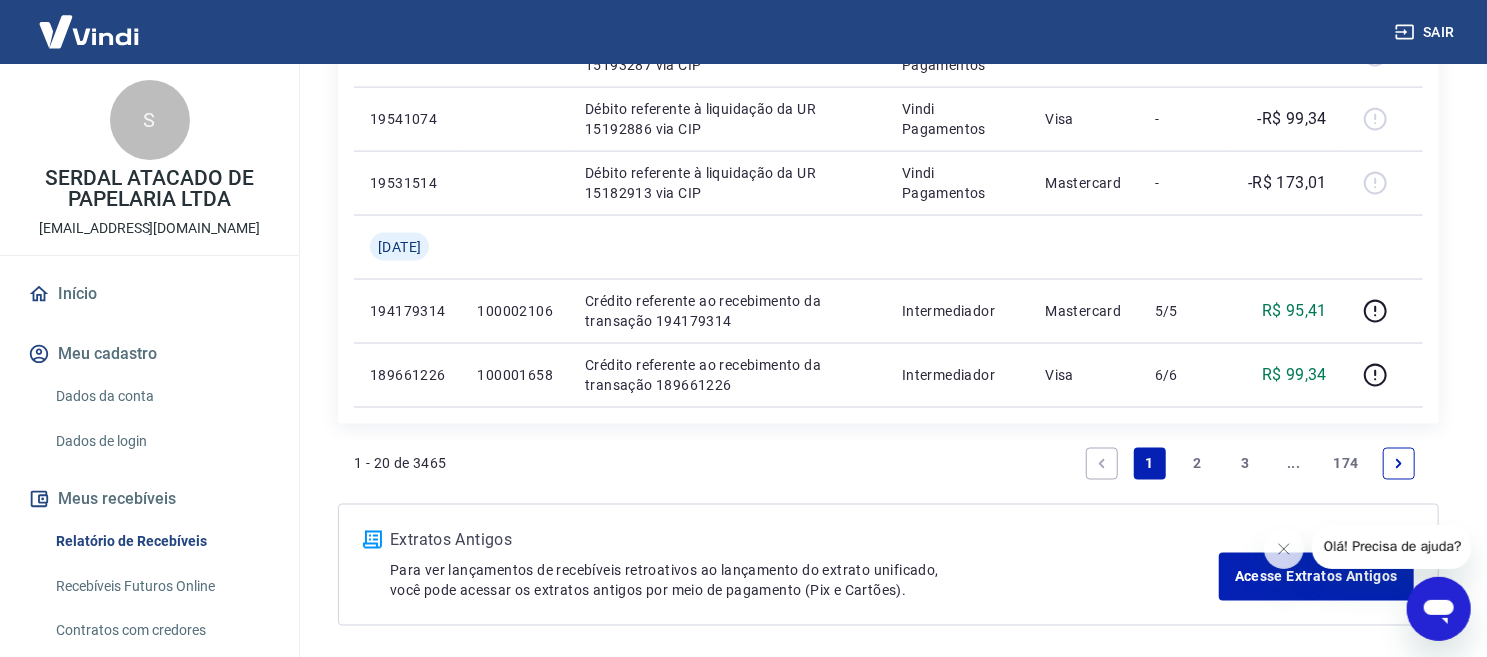 click on "2" at bounding box center [1198, 464] 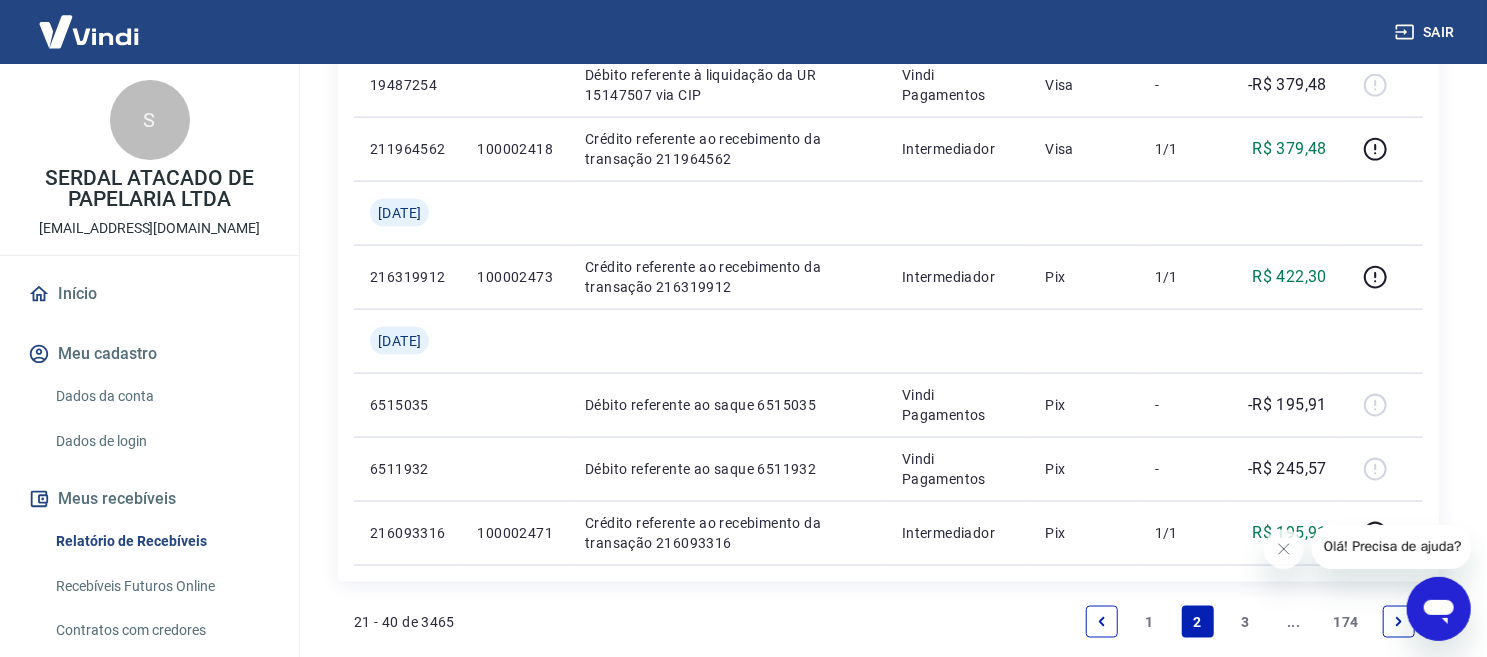 scroll, scrollTop: 1555, scrollLeft: 0, axis: vertical 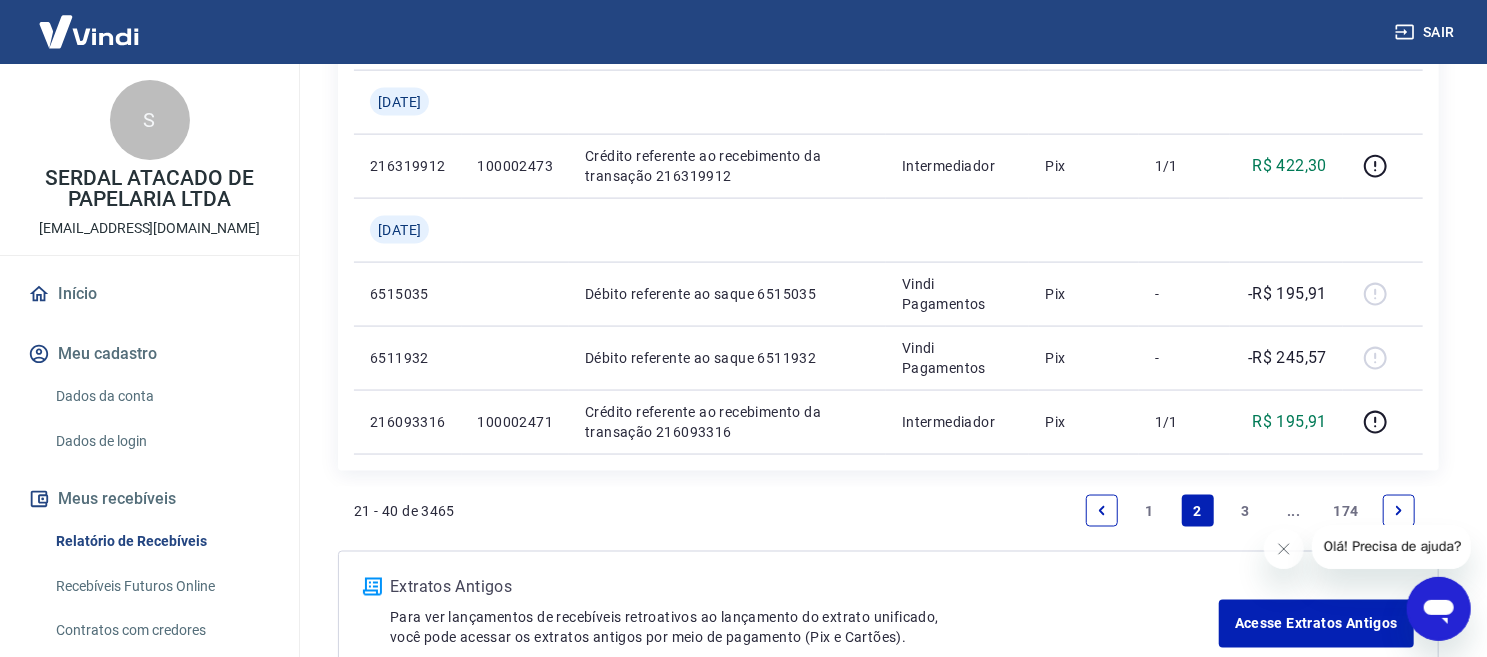 click on "3" at bounding box center [1246, 511] 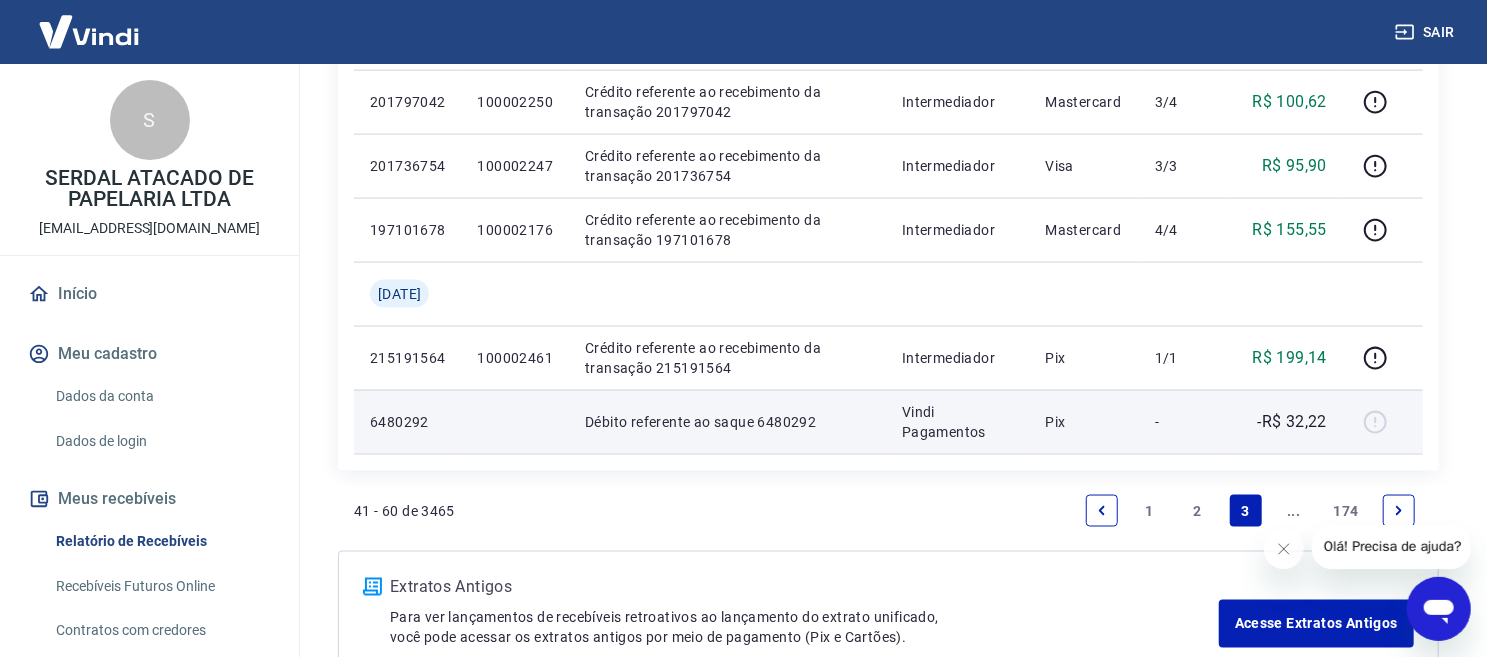 scroll, scrollTop: 1679, scrollLeft: 0, axis: vertical 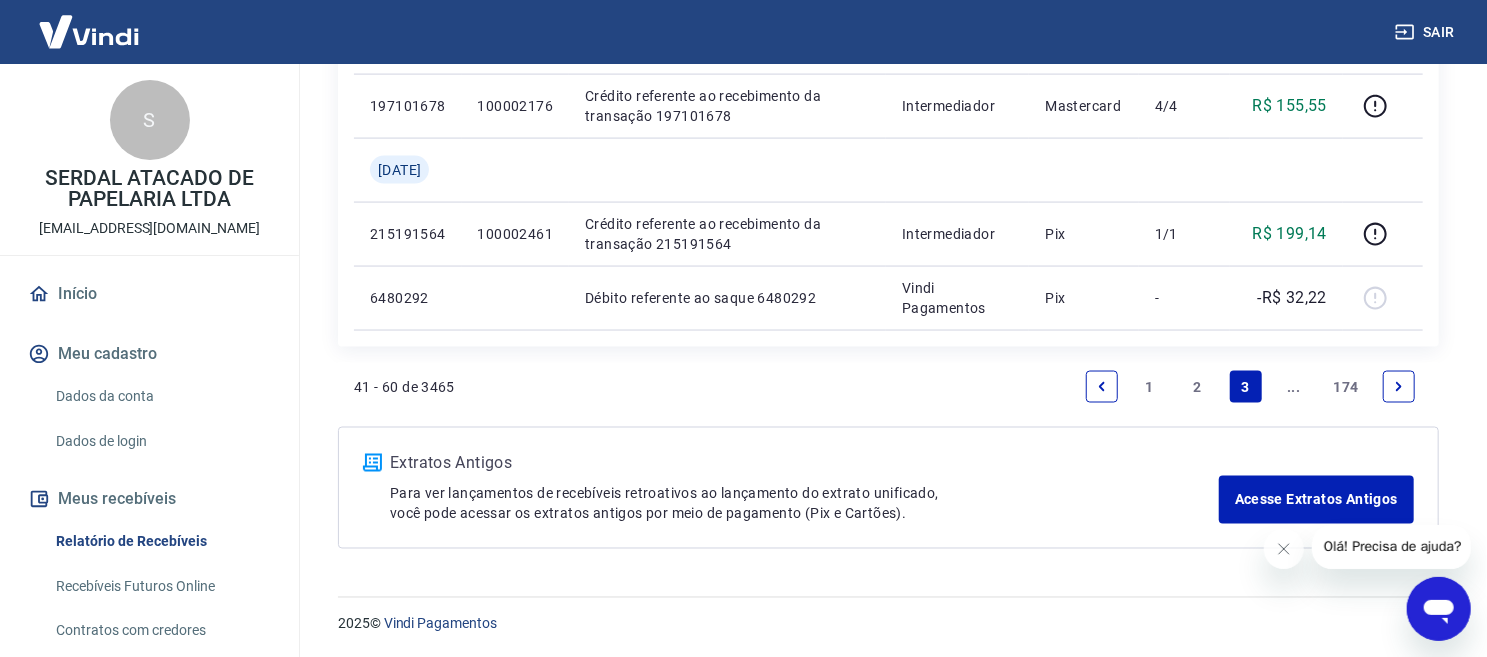 click on "1" at bounding box center (1150, 387) 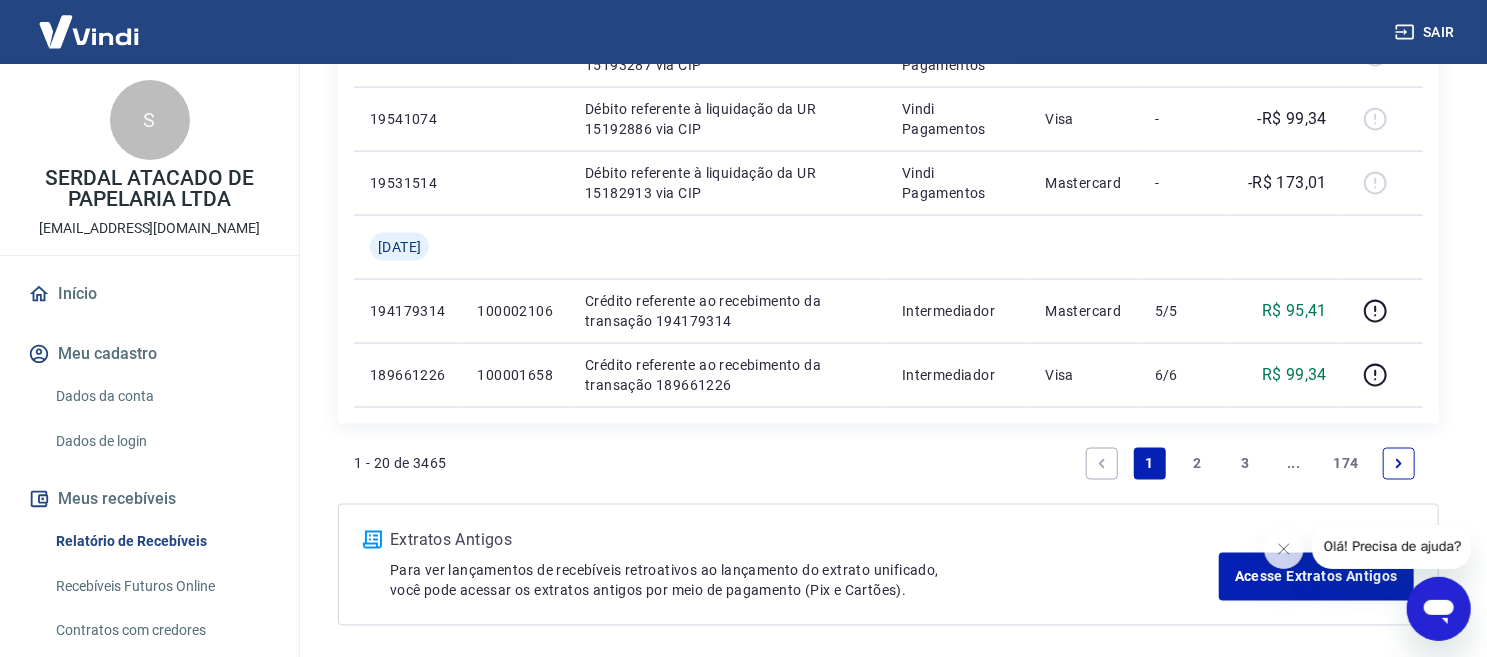 scroll, scrollTop: 1743, scrollLeft: 0, axis: vertical 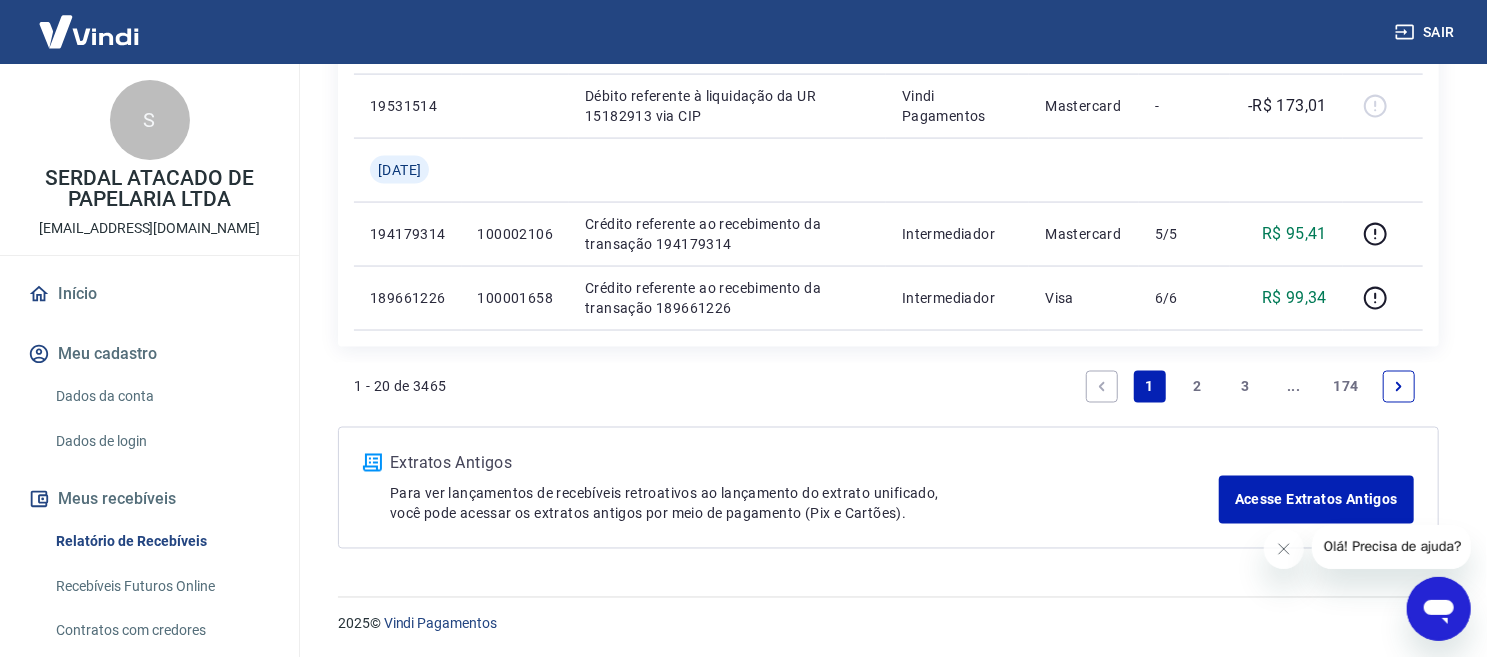 click on "2" at bounding box center [1198, 387] 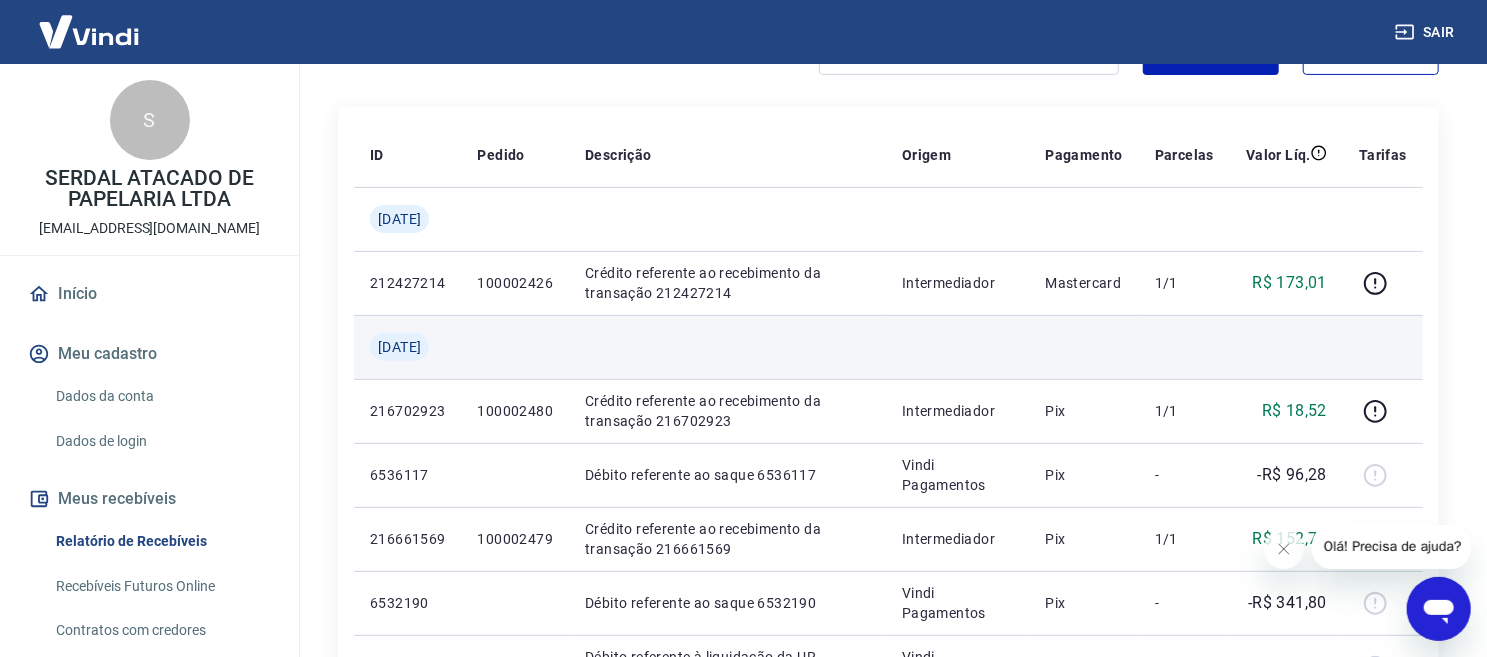 scroll, scrollTop: 333, scrollLeft: 0, axis: vertical 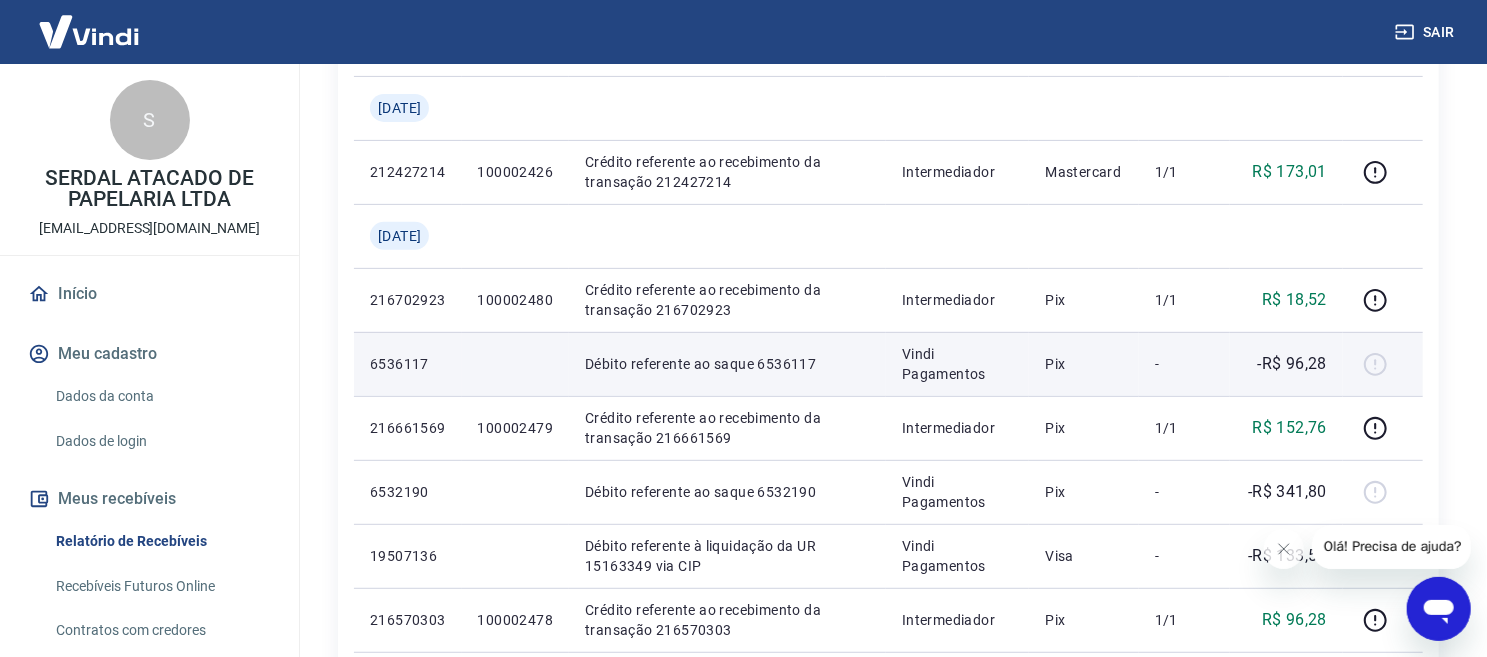 click at bounding box center [1383, 364] 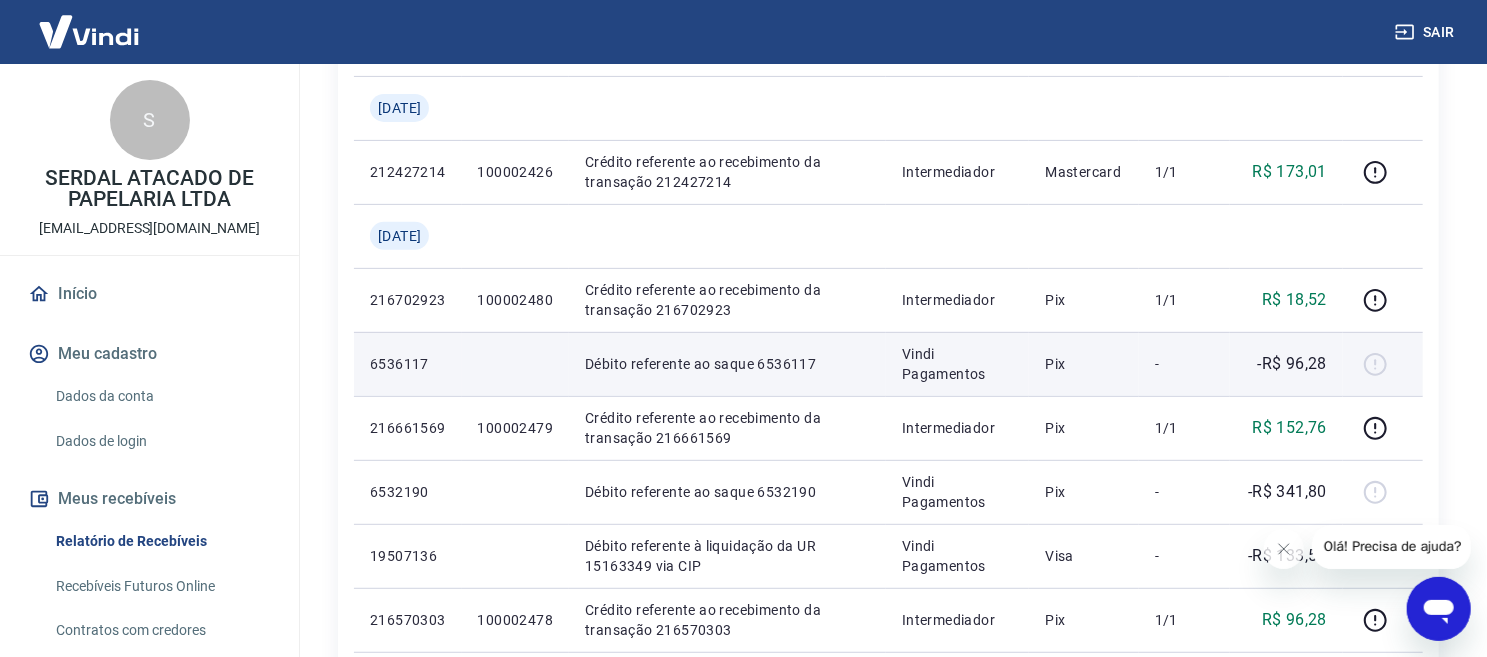 click on "-R$ 96,28" at bounding box center (1293, 364) 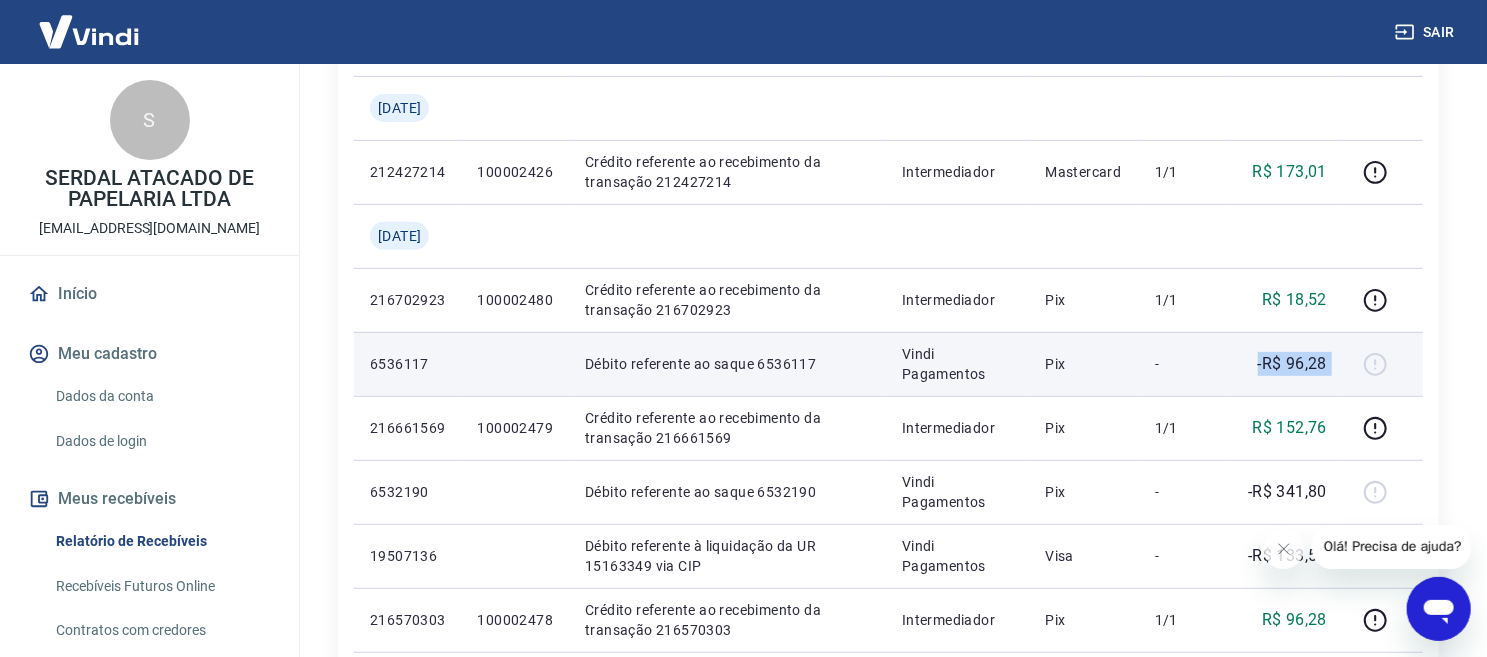 click on "-R$ 96,28" at bounding box center [1293, 364] 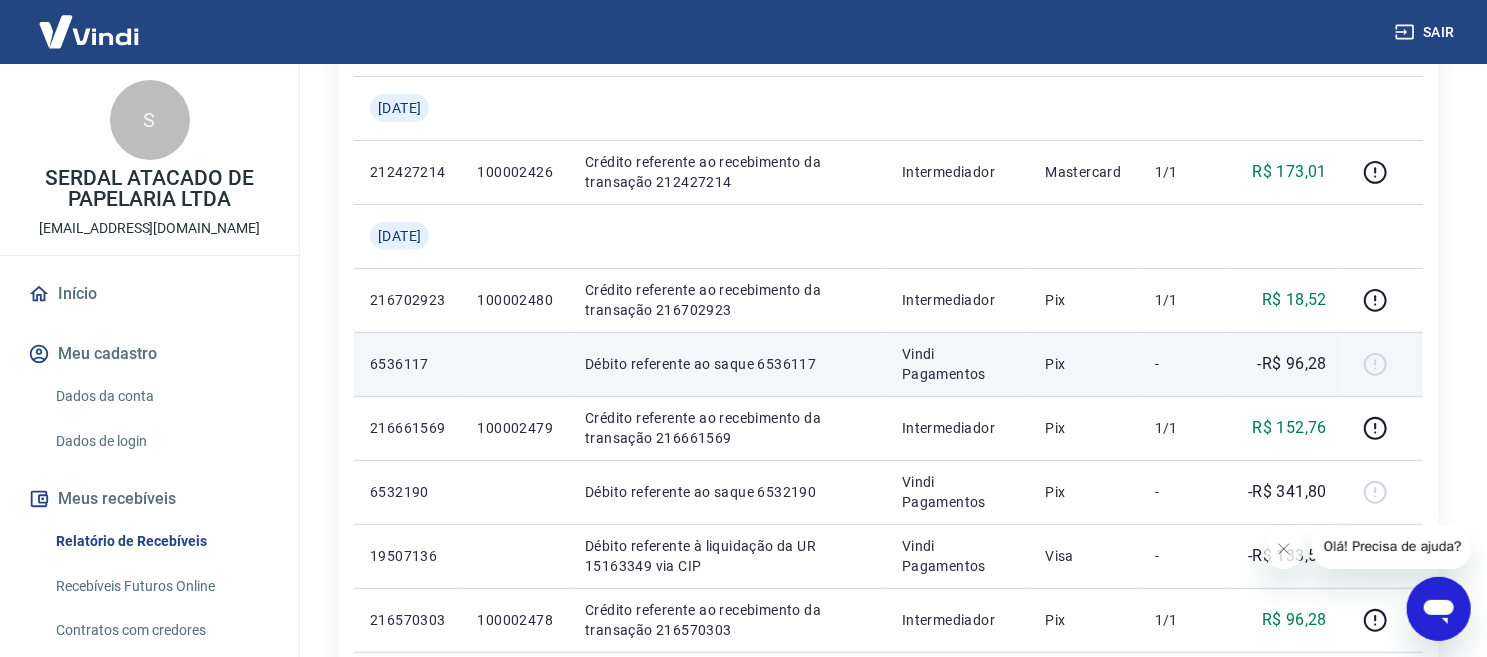 click at bounding box center [516, 364] 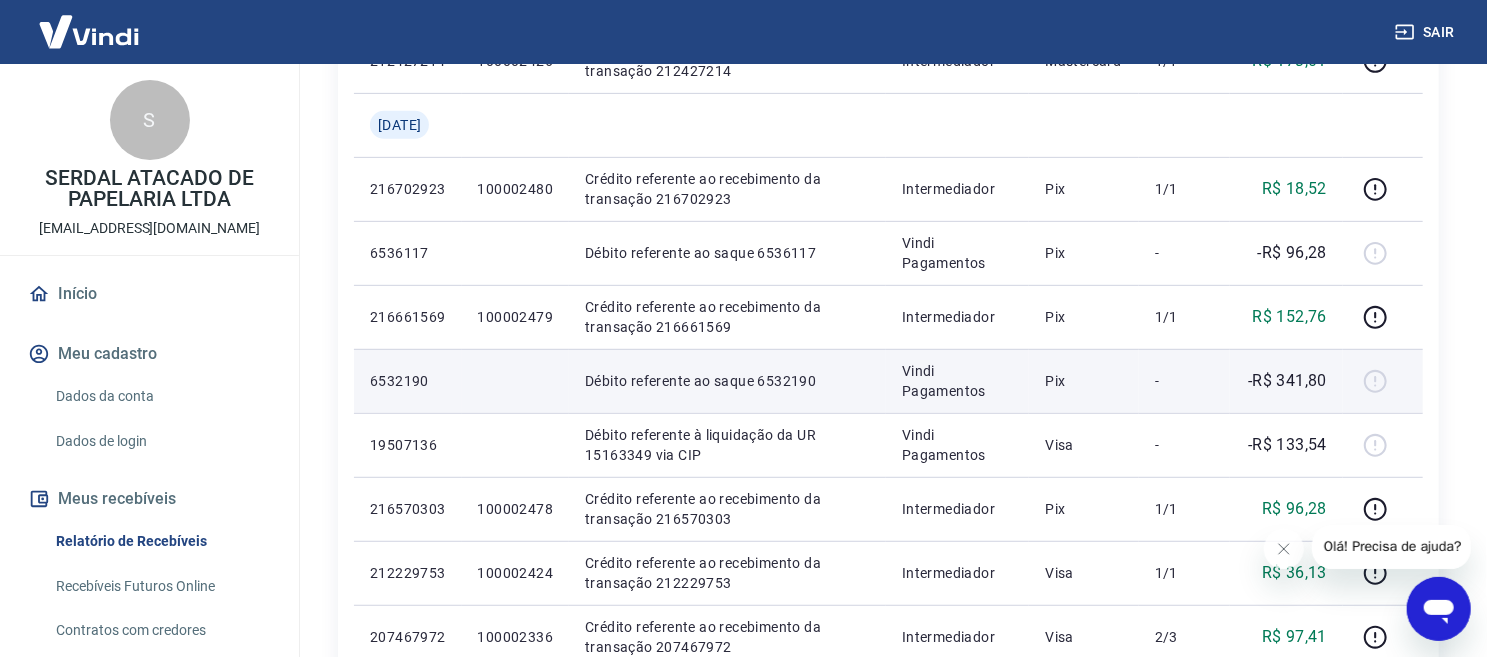 scroll, scrollTop: 555, scrollLeft: 0, axis: vertical 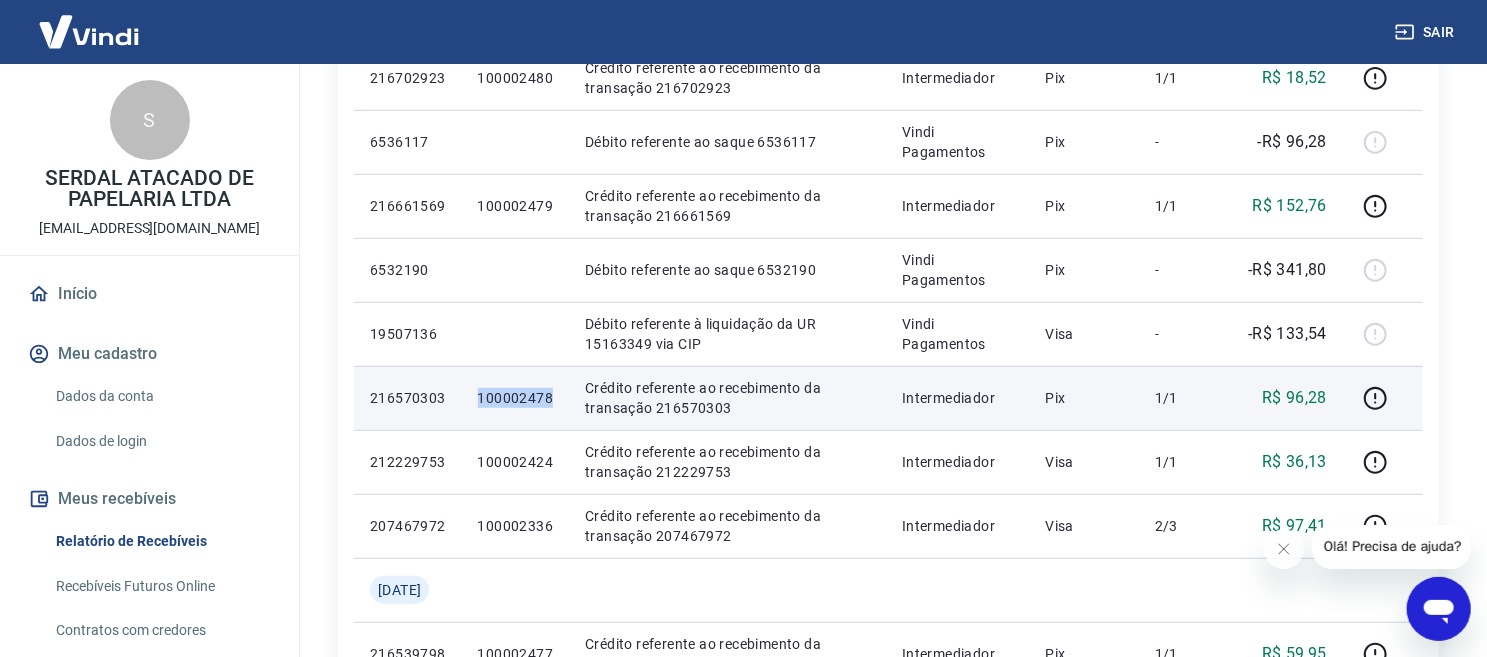 drag, startPoint x: 572, startPoint y: 396, endPoint x: 486, endPoint y: 396, distance: 86 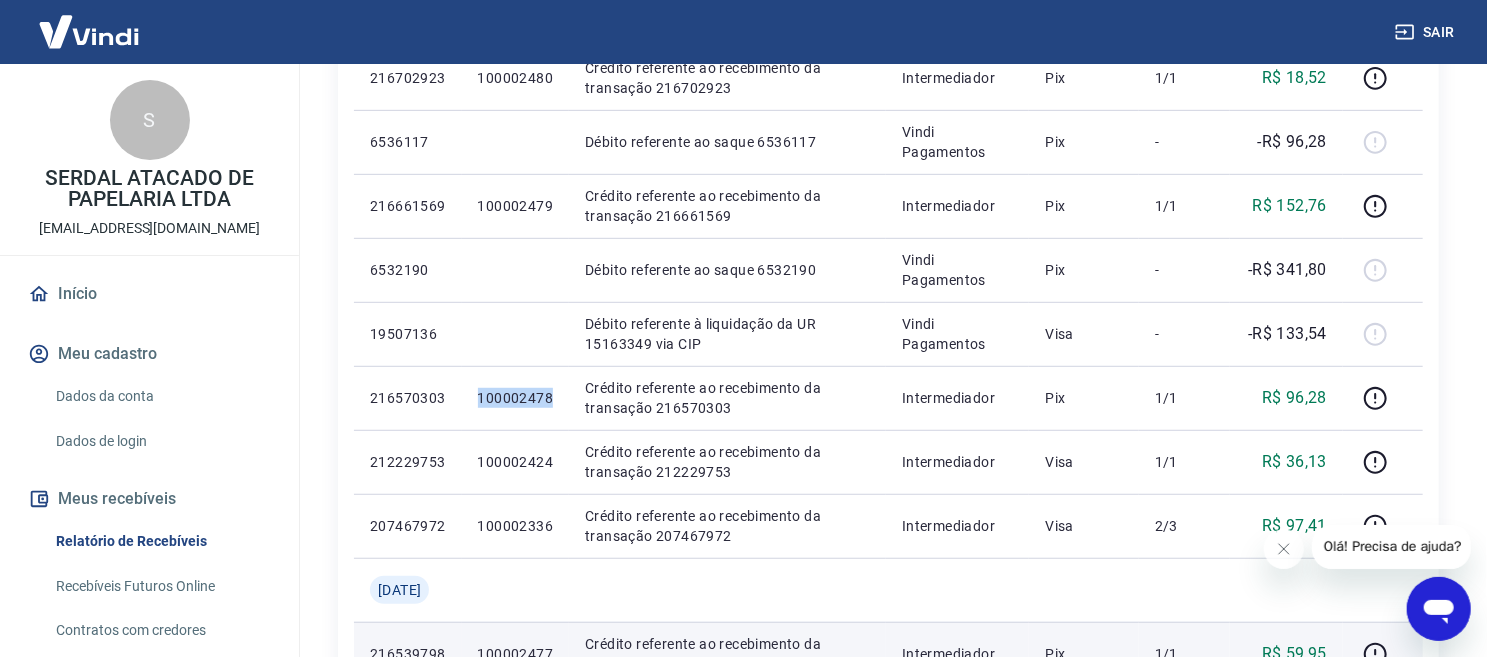 copy on "100002478" 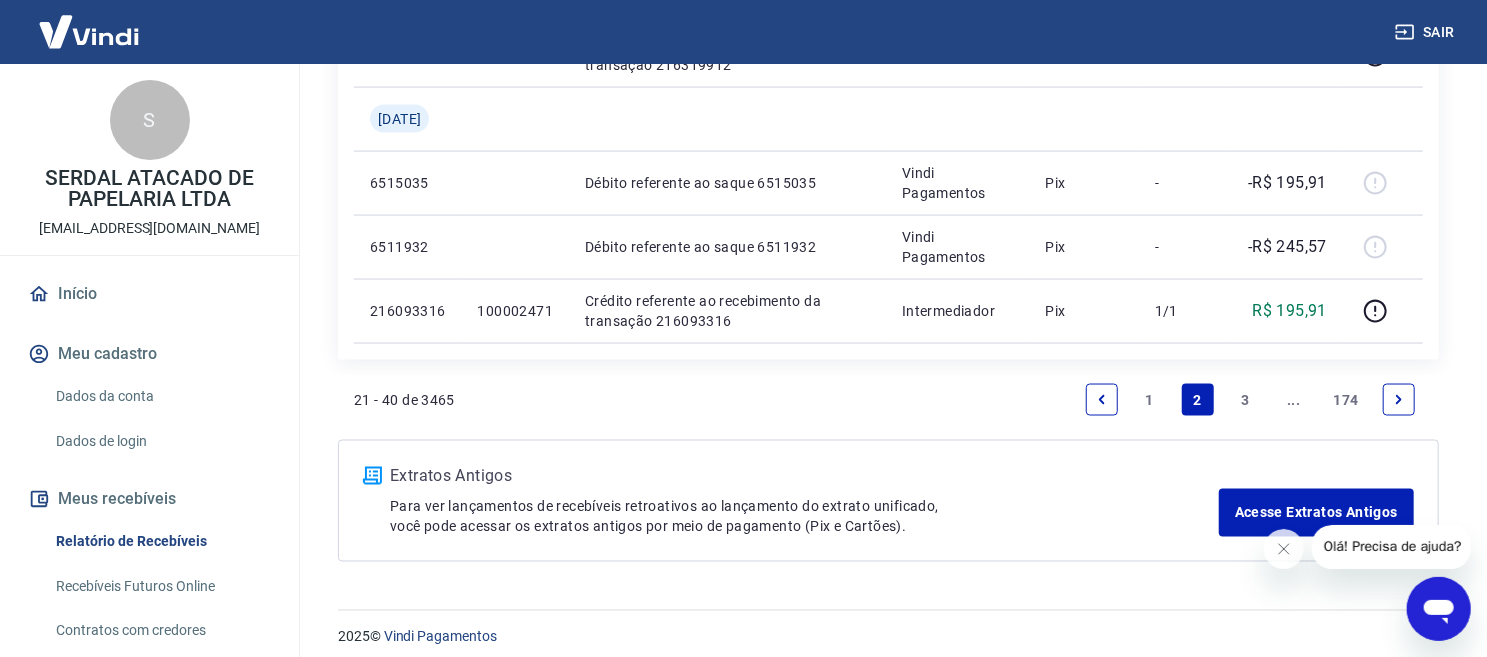 scroll, scrollTop: 1679, scrollLeft: 0, axis: vertical 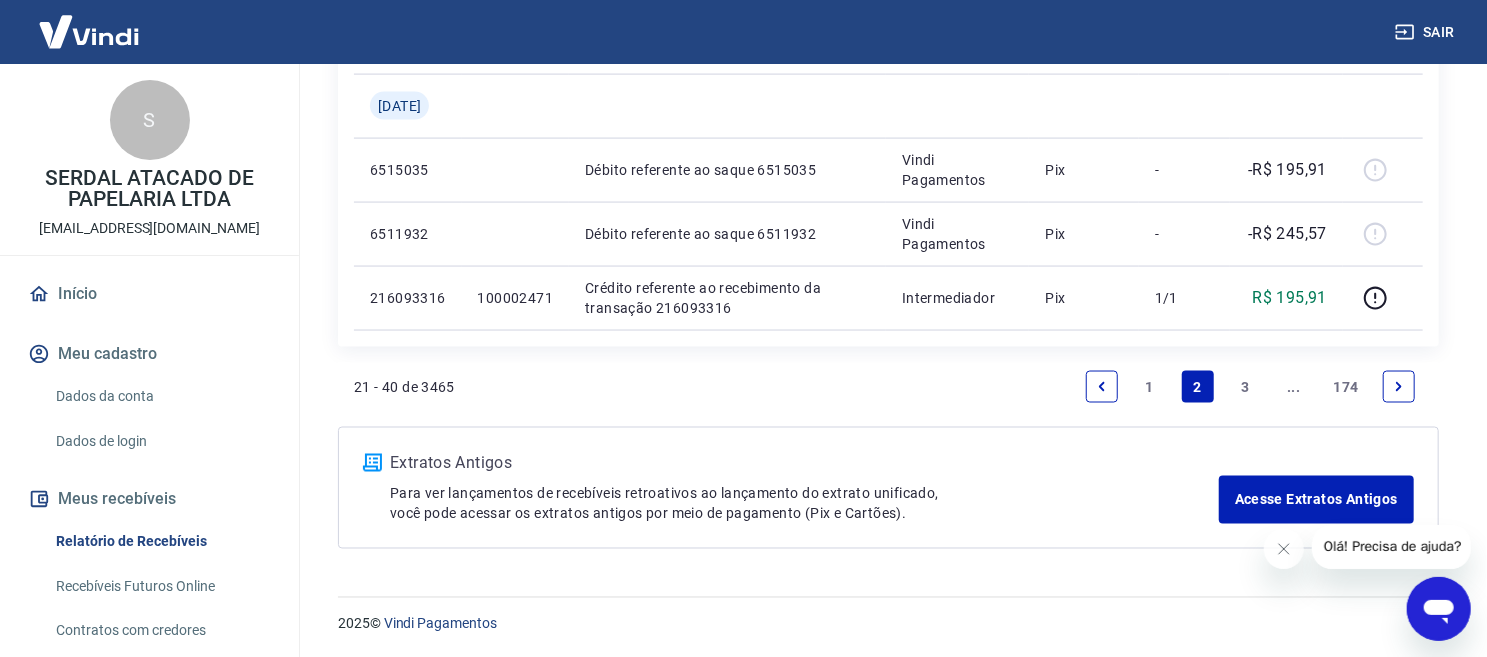 click on "1" at bounding box center [1150, 387] 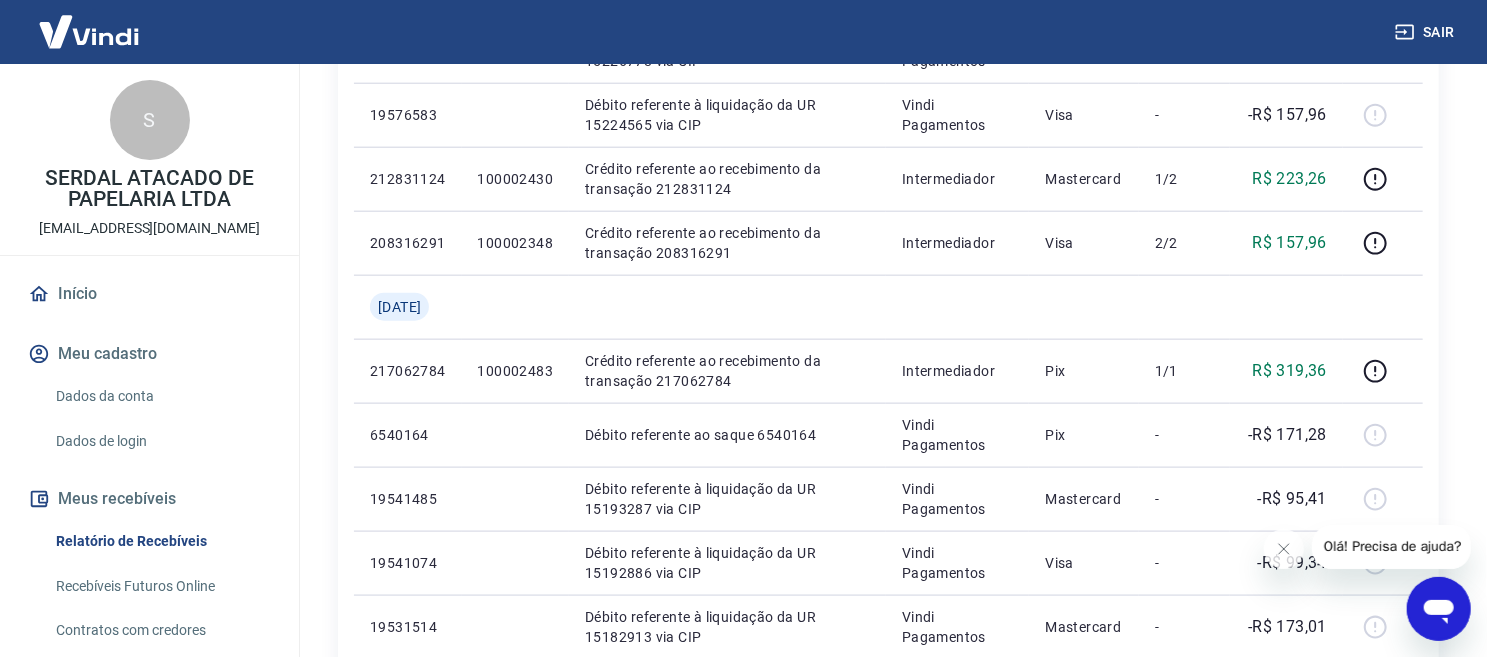 scroll, scrollTop: 1333, scrollLeft: 0, axis: vertical 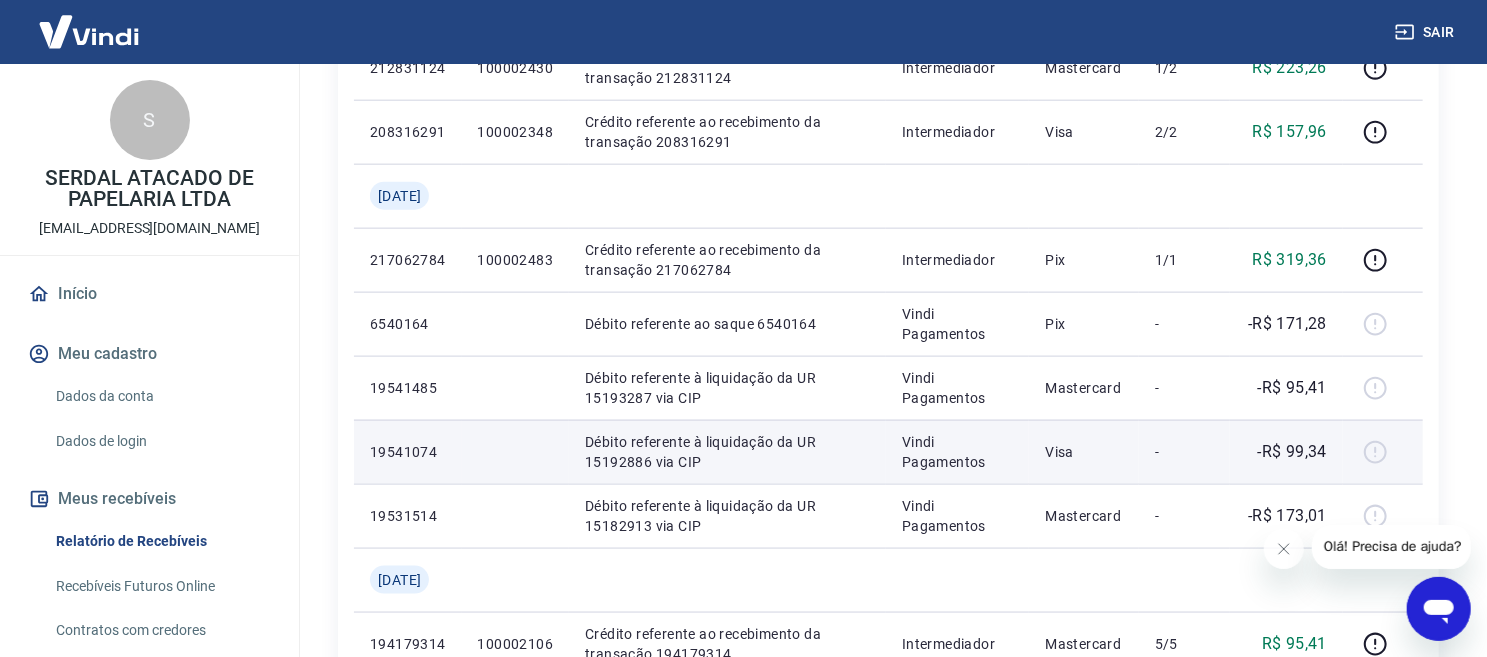click on "-R$ 99,34" at bounding box center [1293, 452] 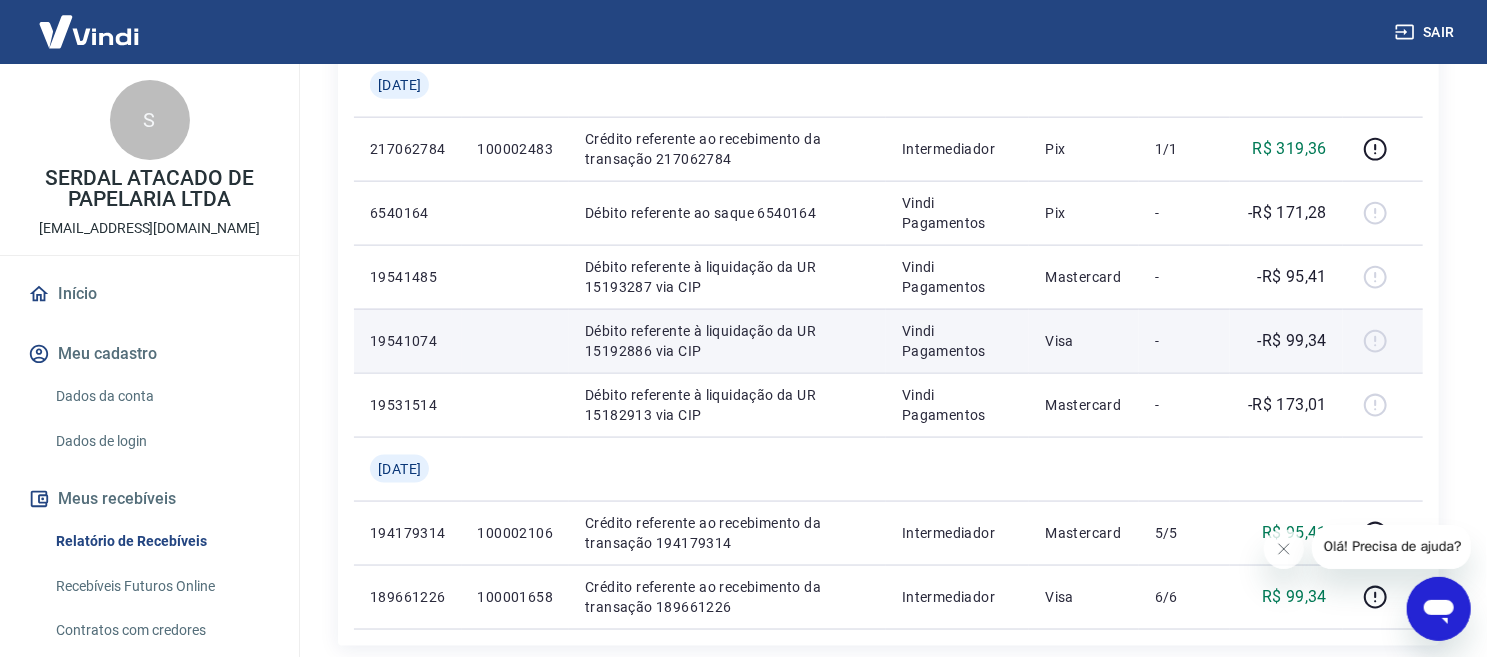 scroll, scrollTop: 1555, scrollLeft: 0, axis: vertical 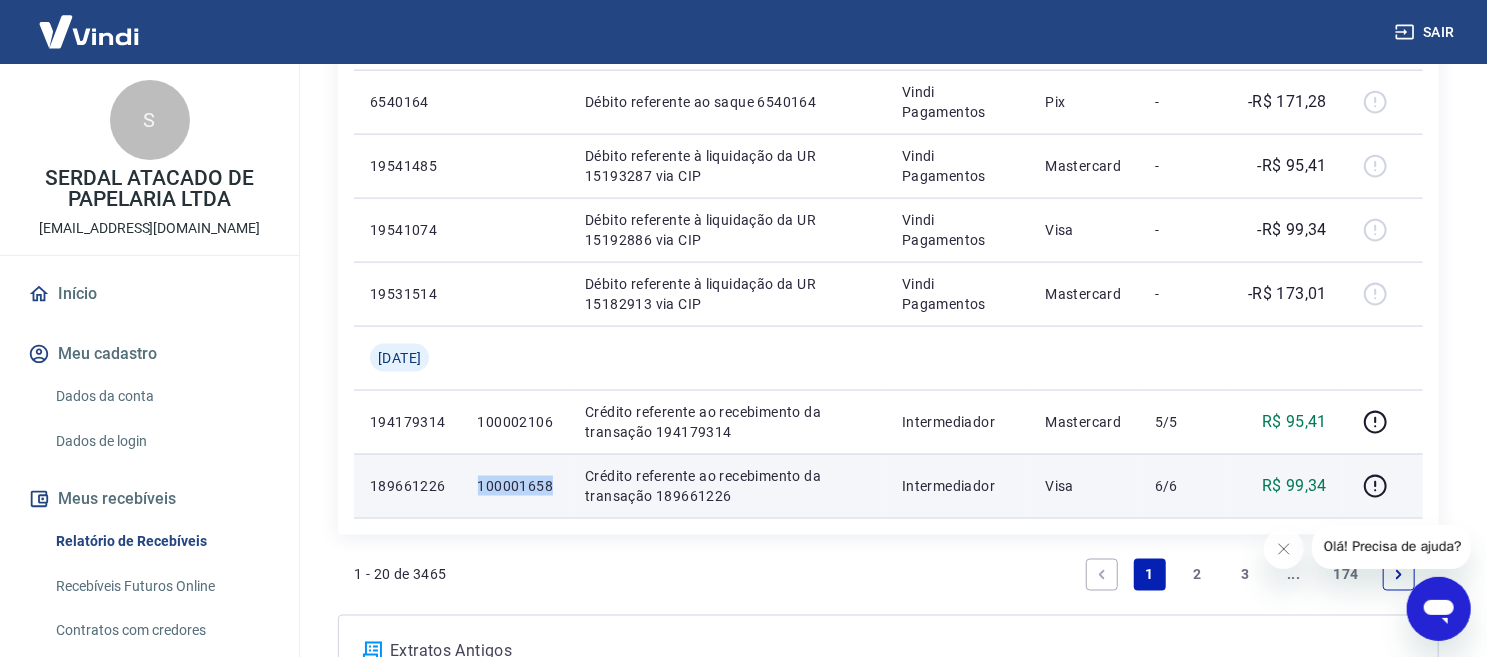 drag, startPoint x: 553, startPoint y: 493, endPoint x: 493, endPoint y: 500, distance: 60.40695 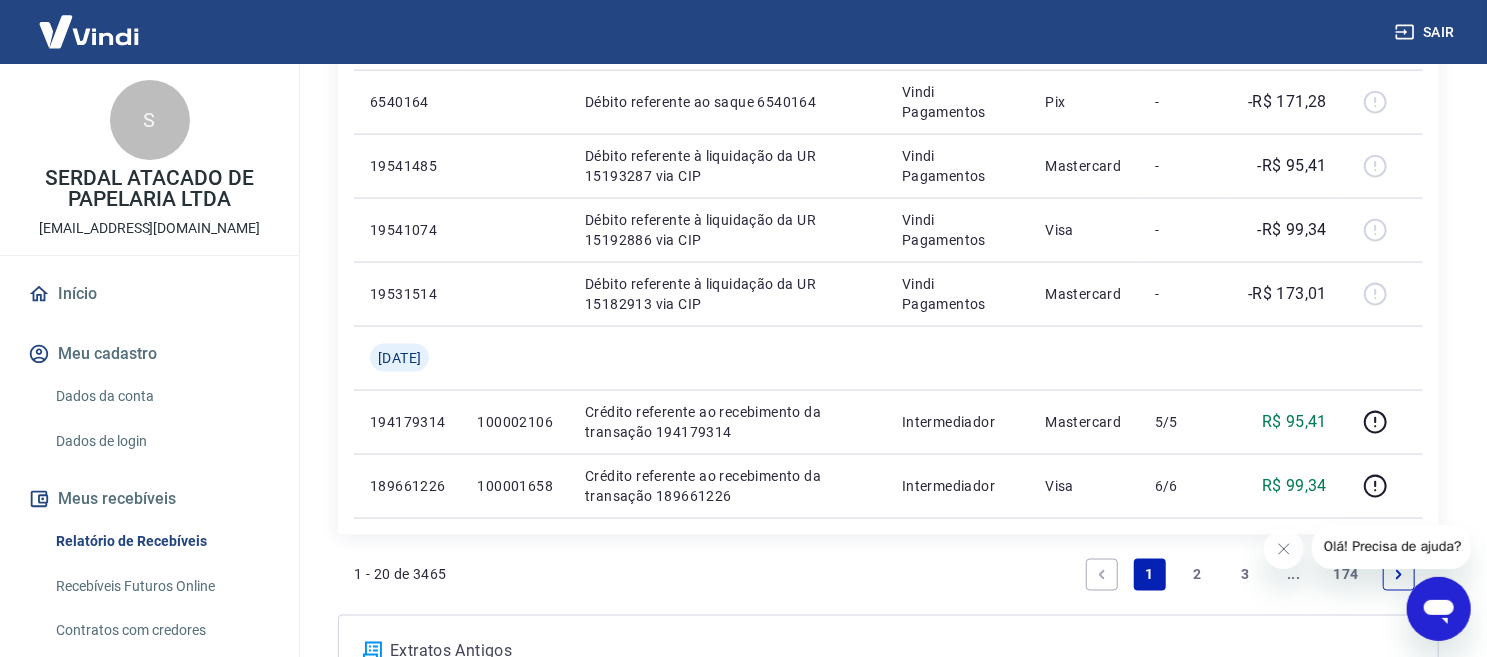 click on "Início / Meus Recebíveis / Relatório de Recebíveis Relatório de Recebíveis Saiba como funciona a programação dos recebimentos Saiba como funciona a programação dos recebimentos Filtros Exportar ID Pedido Descrição Origem Pagamento Parcelas Valor Líq. Tarifas [DATE] 6569004 Débito referente ao saque 6569004 Vindi Pagamentos Pix - -R$ 435,14 [DATE] 217638675 100002492 Crédito referente ao recebimento da transação 217638675 Intermediador Pix 1/1 R$ 0,42 217636523 100002491 Crédito referente ao recebimento da transação 217636523 Intermediador Pix 1/1 R$ 429,17 217632763 100002490 Crédito referente ao recebimento da transação 217632763 Intermediador Pix 1/1 R$ 5,55 19617211 Débito referente à liquidação da UR 15257780 via CIP Vindi Pagamentos Mastercard - -R$ 23,40 213218920 100002434 Crédito referente ao recebimento da transação 213218920 Intermediador Mastercard 1/1 R$ 23,40 [DATE] 6555516 Débito referente ao saque 6555516 Vindi Pagamentos Pix - -R$ 30,37 Pix" at bounding box center [888, -365] 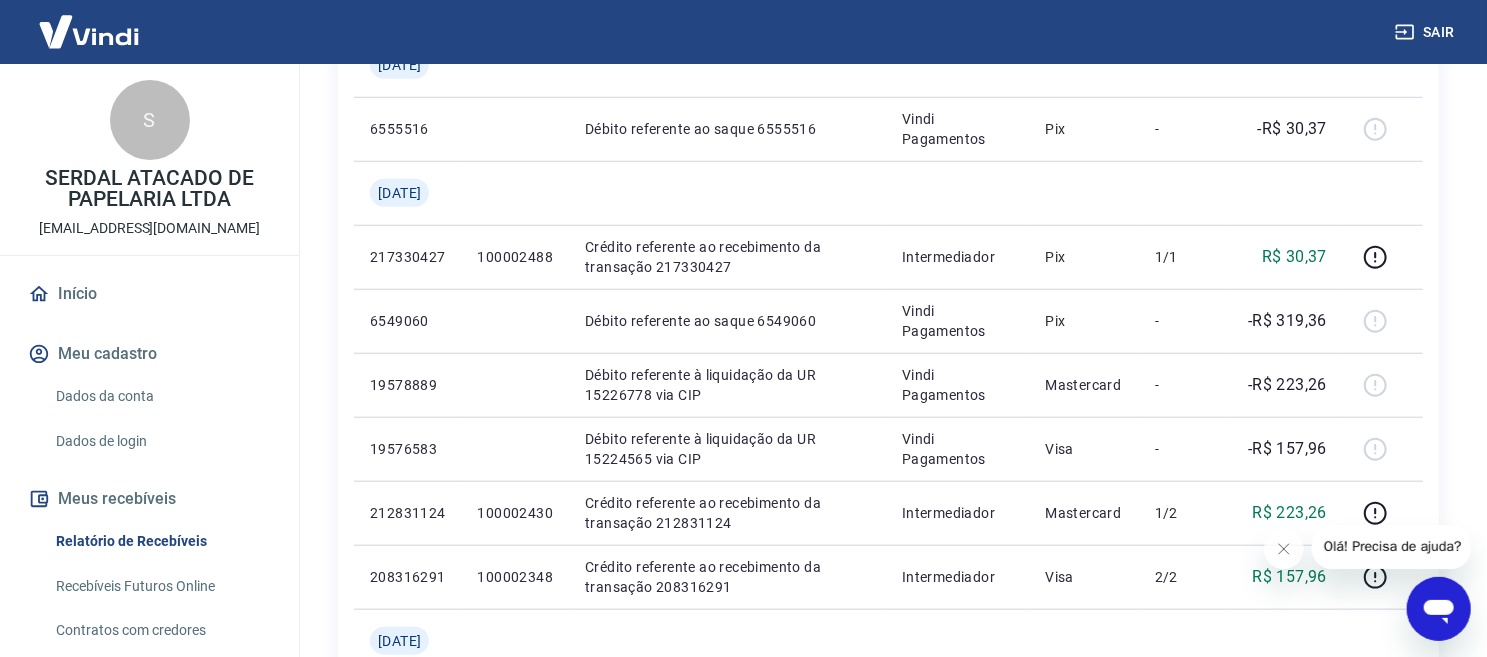 scroll, scrollTop: 1666, scrollLeft: 0, axis: vertical 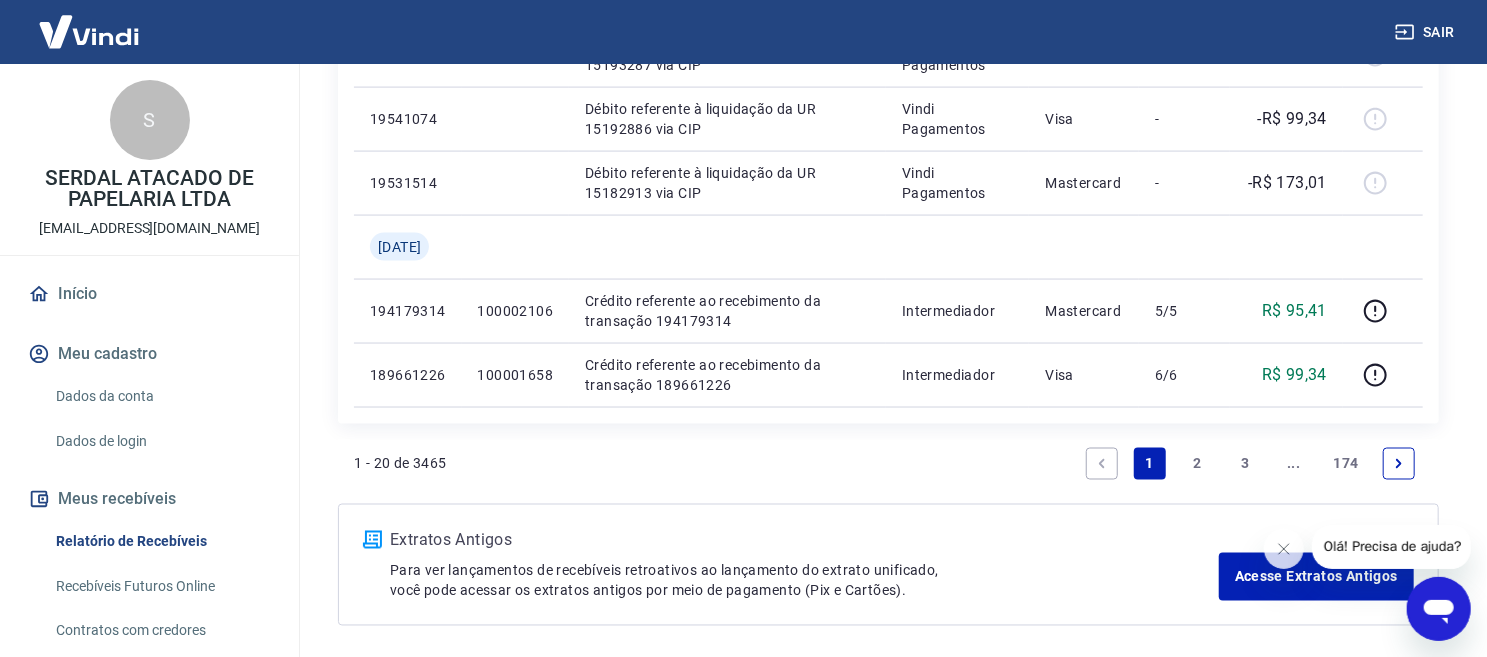click on "2" at bounding box center [1198, 464] 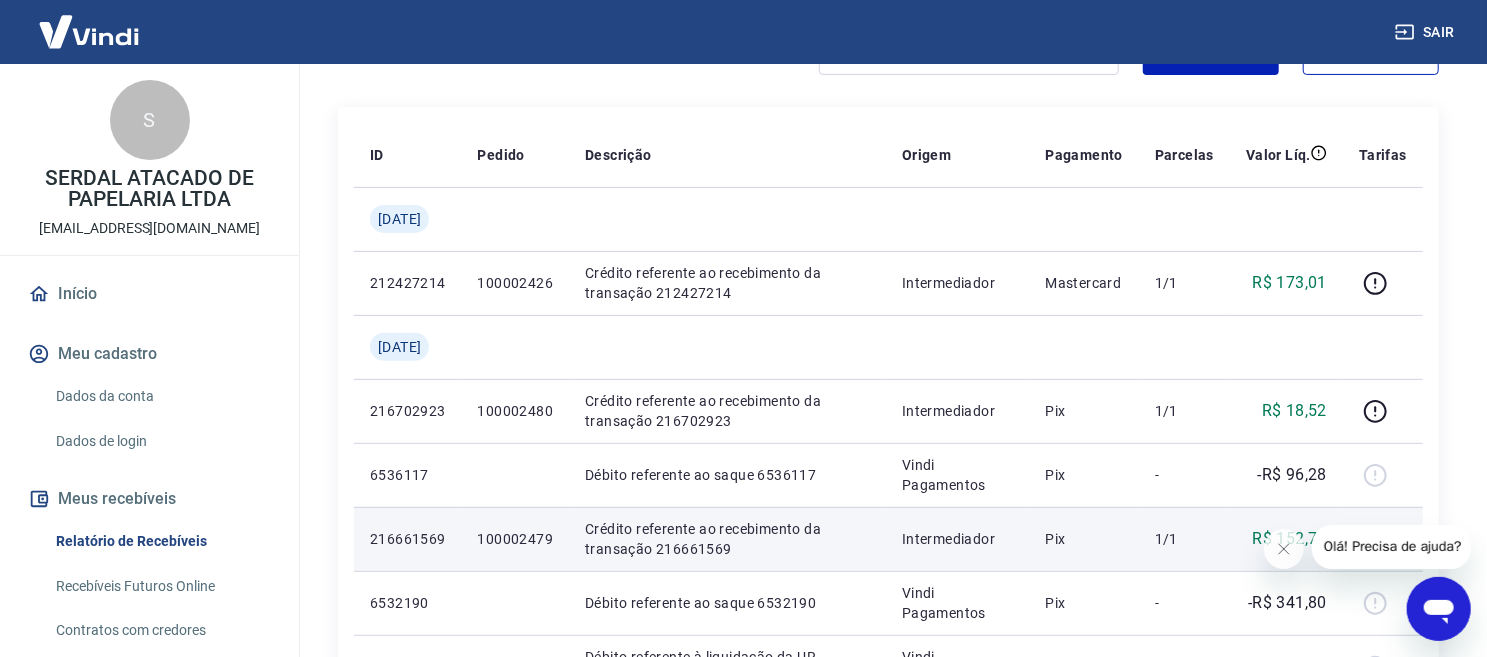 scroll, scrollTop: 333, scrollLeft: 0, axis: vertical 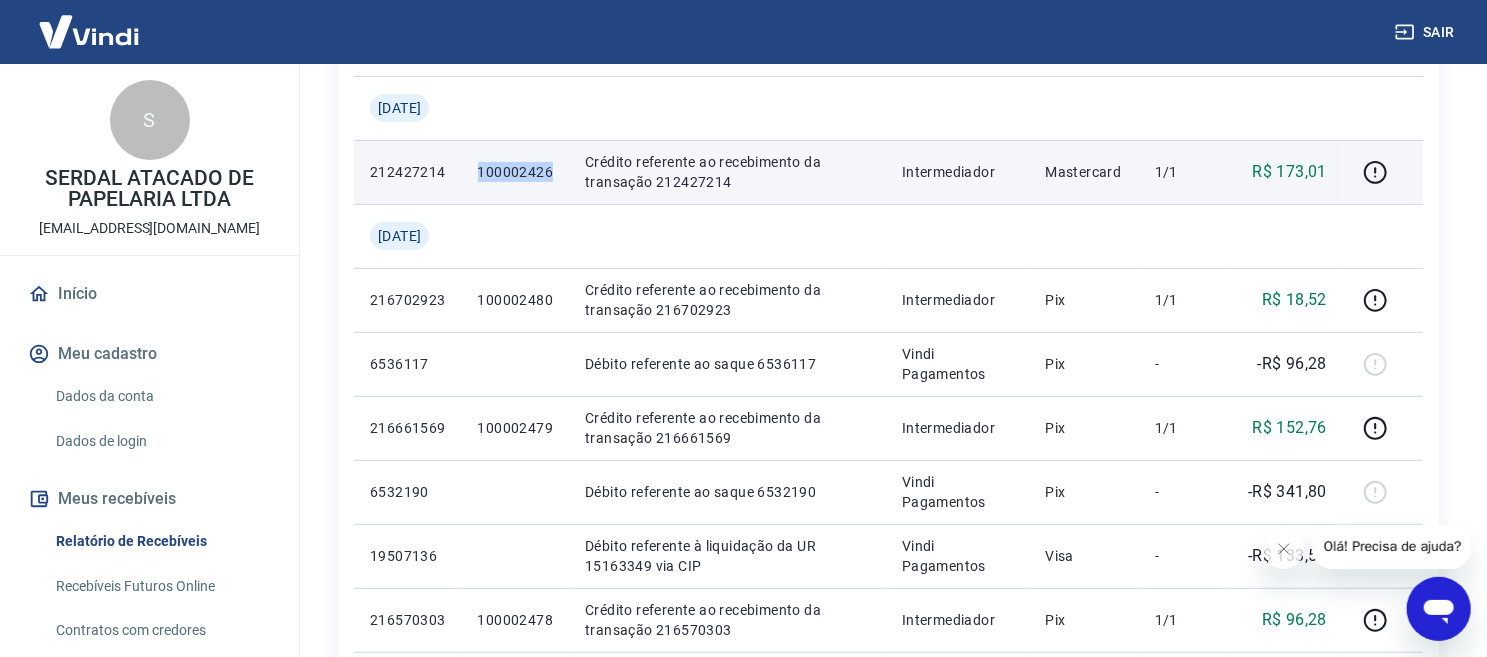 drag, startPoint x: 565, startPoint y: 179, endPoint x: 487, endPoint y: 182, distance: 78.05767 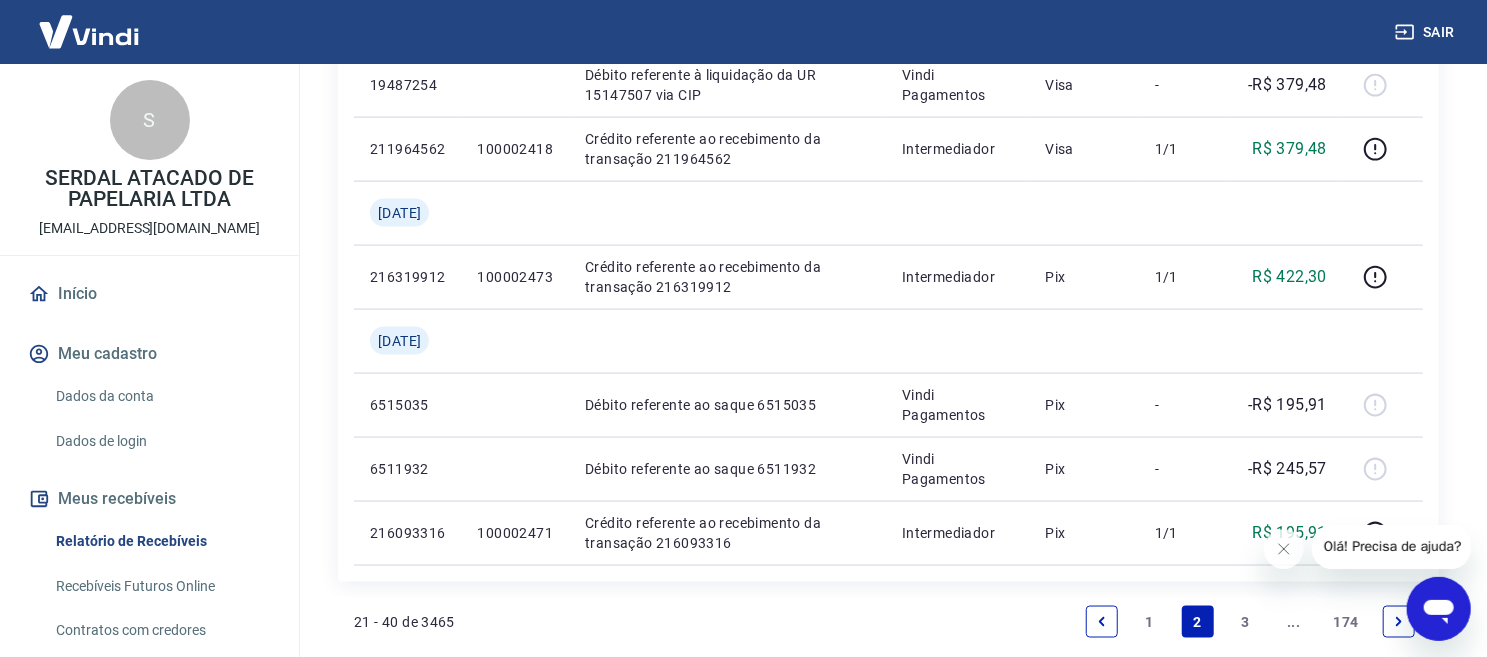 scroll, scrollTop: 1666, scrollLeft: 0, axis: vertical 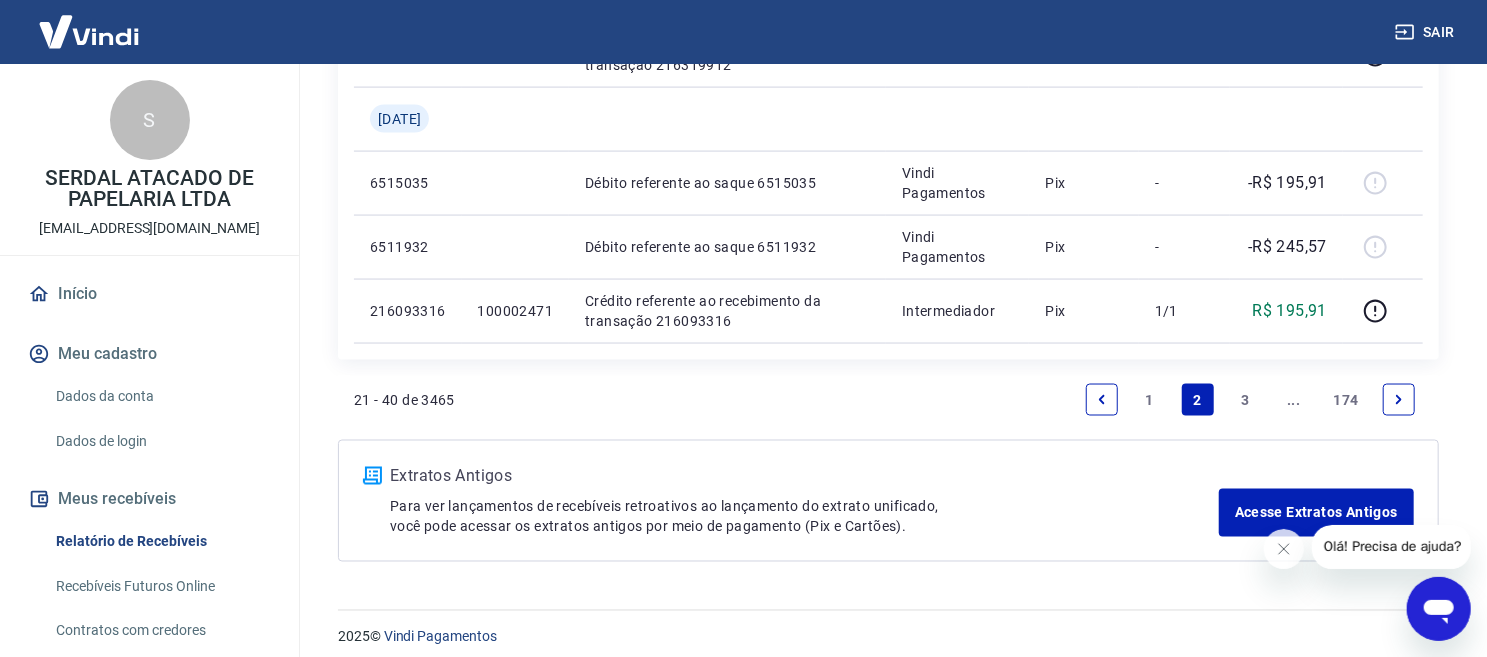 click on "1" at bounding box center (1150, 400) 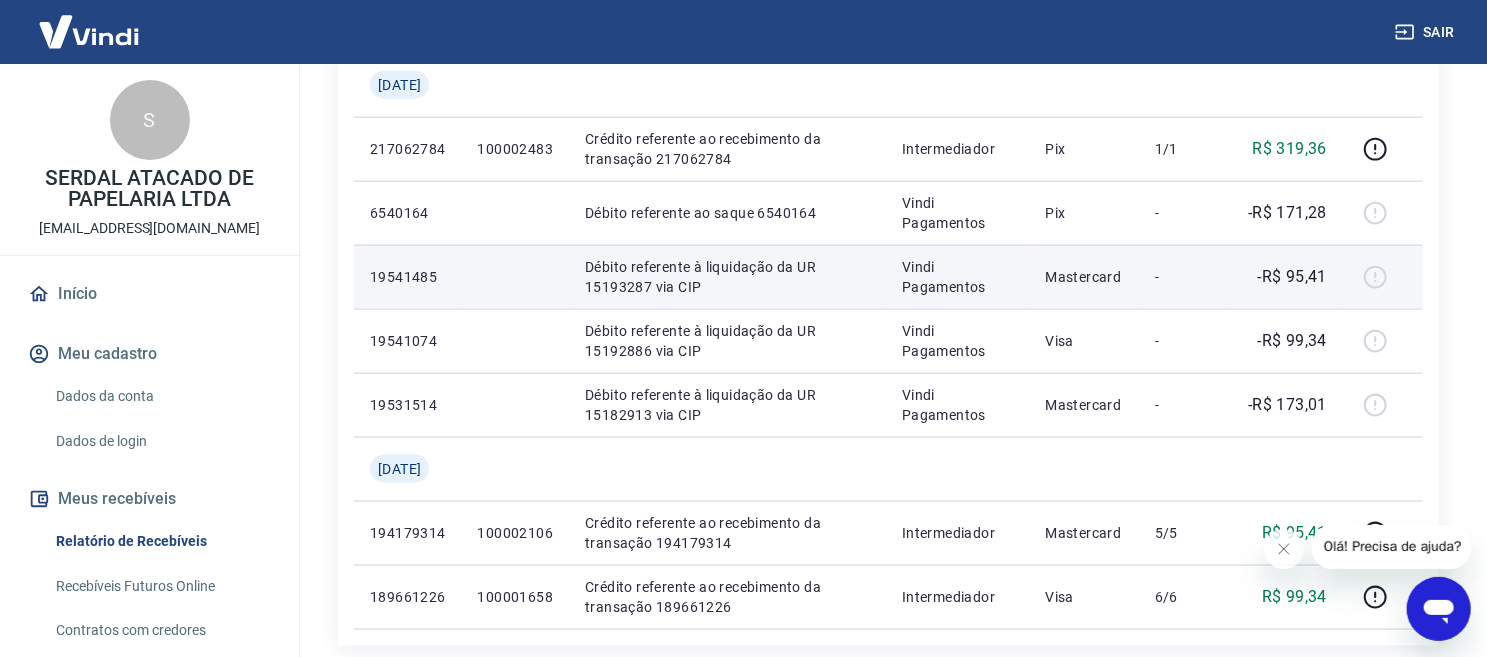 scroll, scrollTop: 1555, scrollLeft: 0, axis: vertical 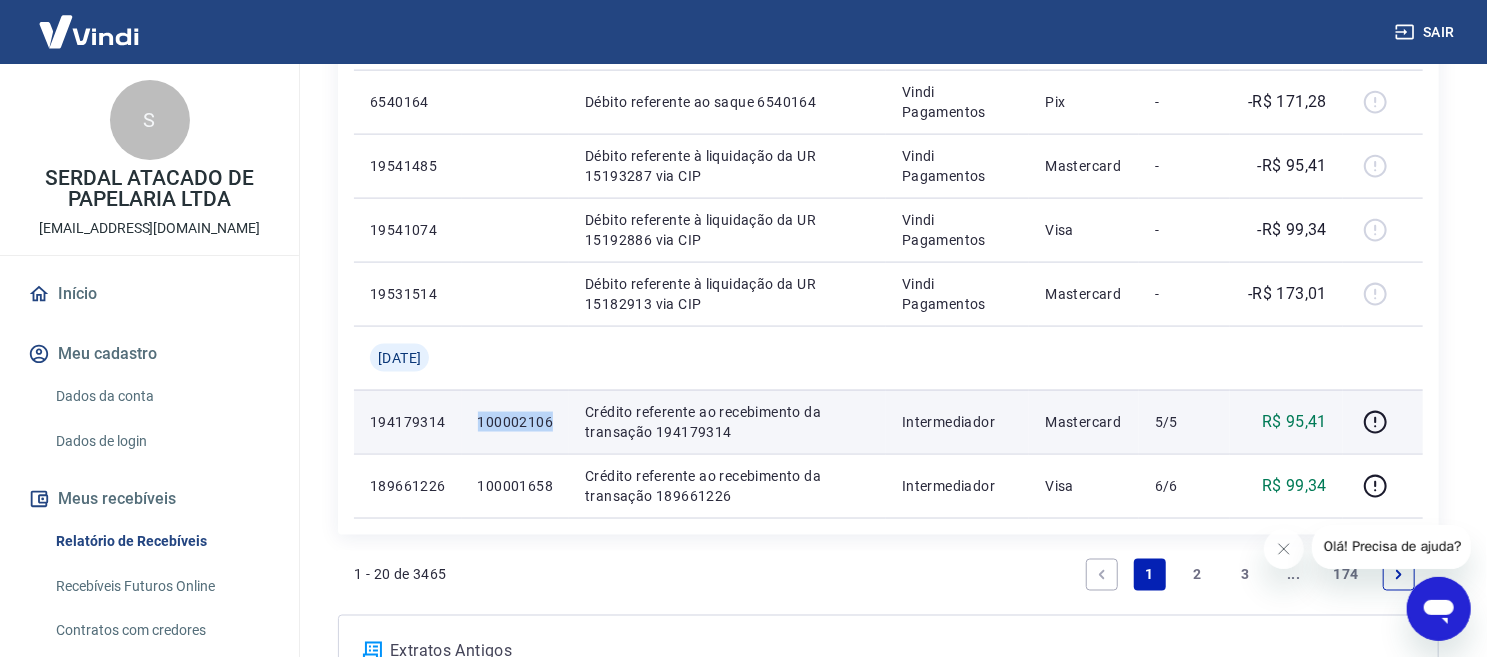 drag, startPoint x: 567, startPoint y: 429, endPoint x: 491, endPoint y: 428, distance: 76.00658 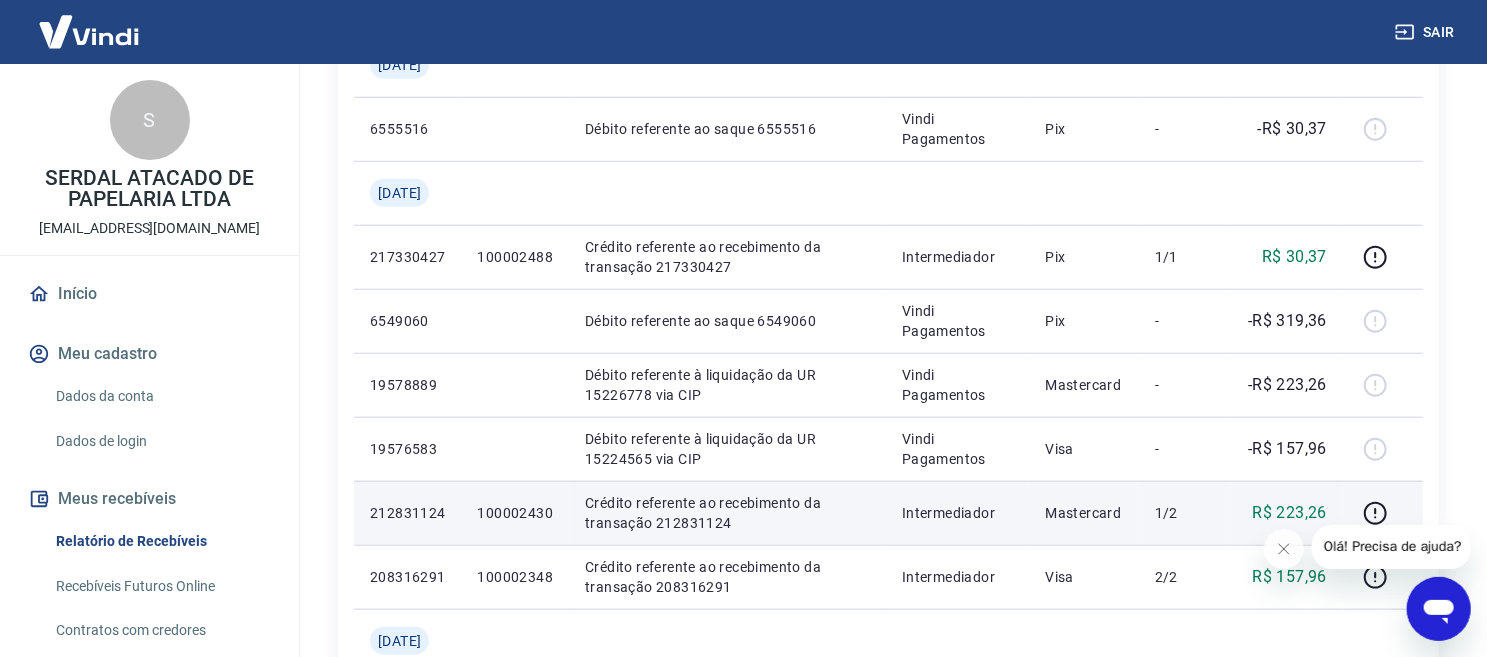 scroll, scrollTop: 1666, scrollLeft: 0, axis: vertical 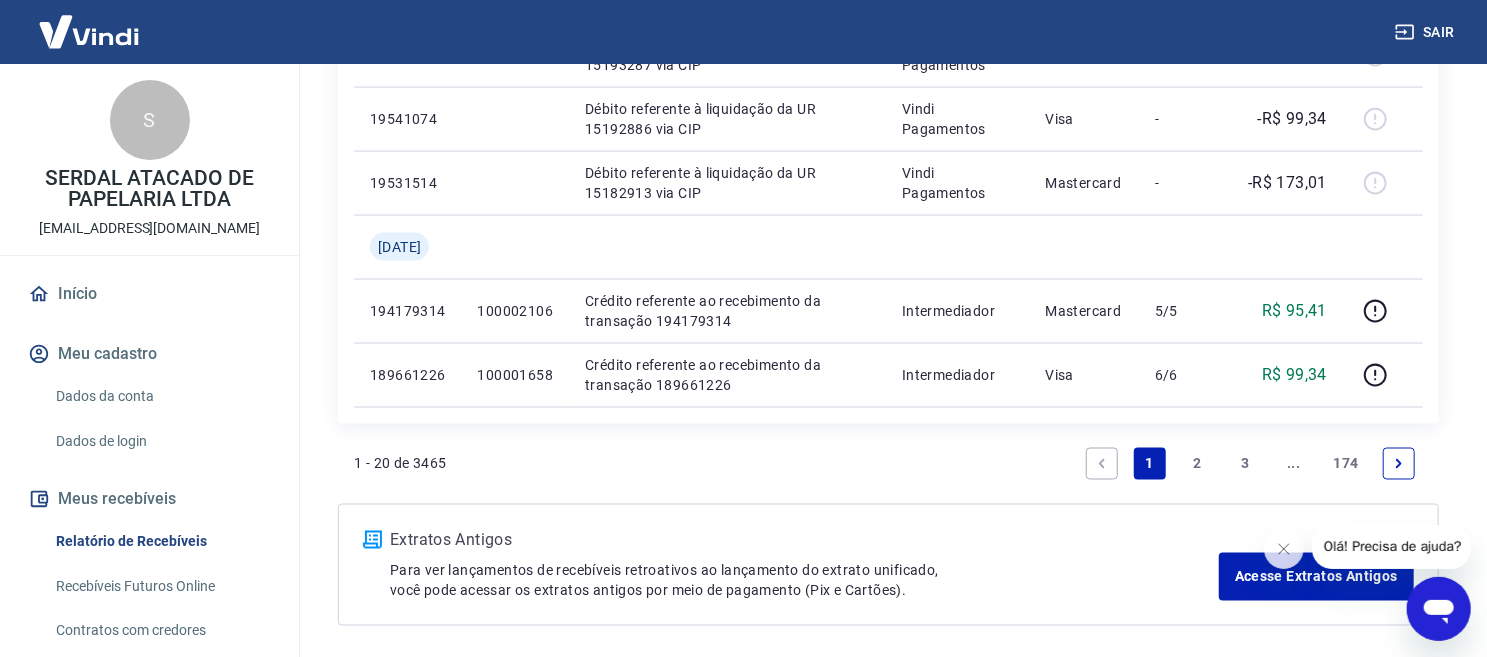 click on "2" at bounding box center [1198, 464] 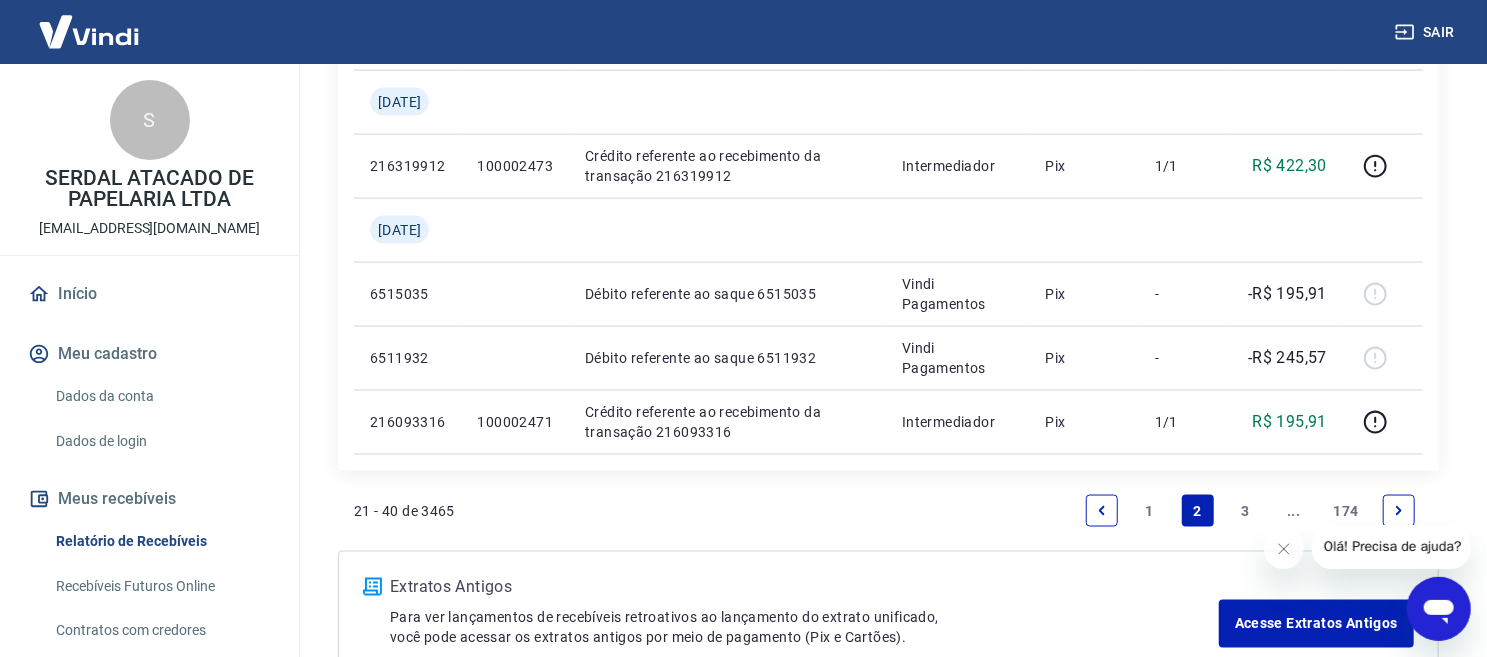 scroll, scrollTop: 1666, scrollLeft: 0, axis: vertical 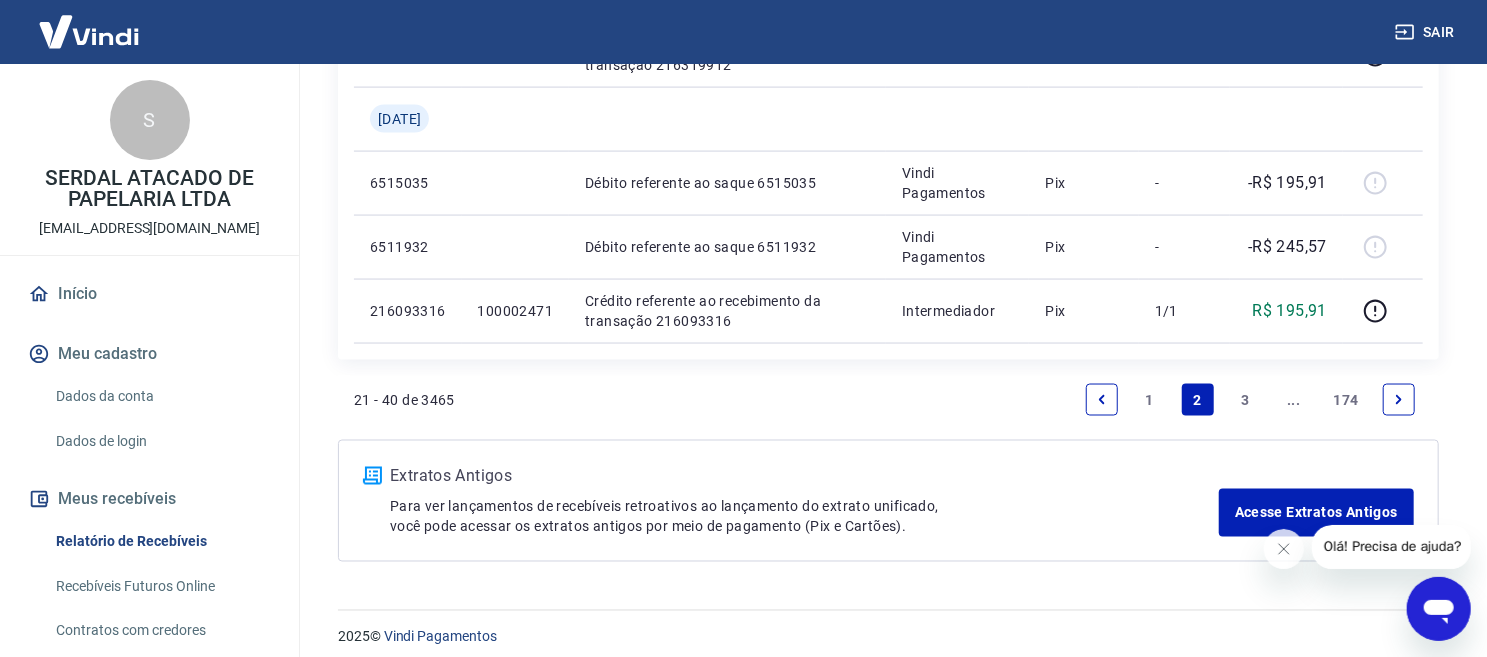 click on "3" at bounding box center [1246, 400] 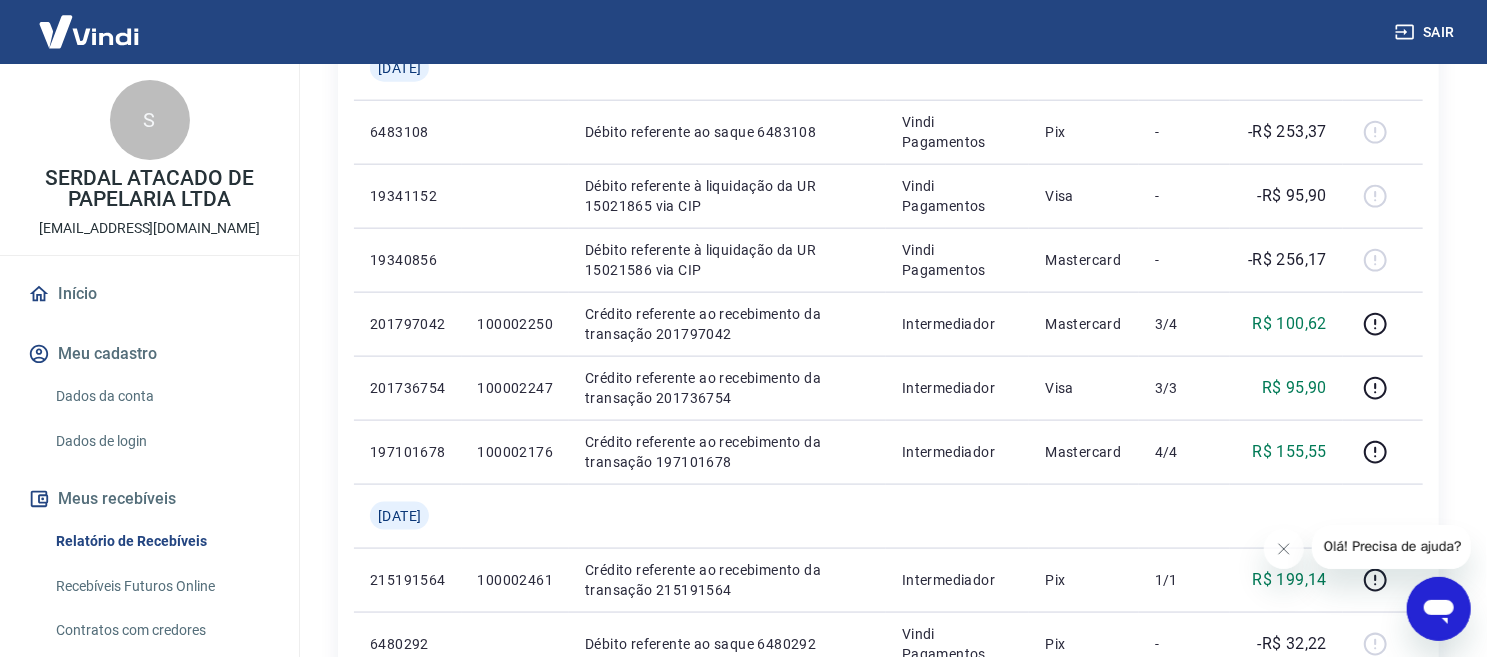 scroll, scrollTop: 1679, scrollLeft: 0, axis: vertical 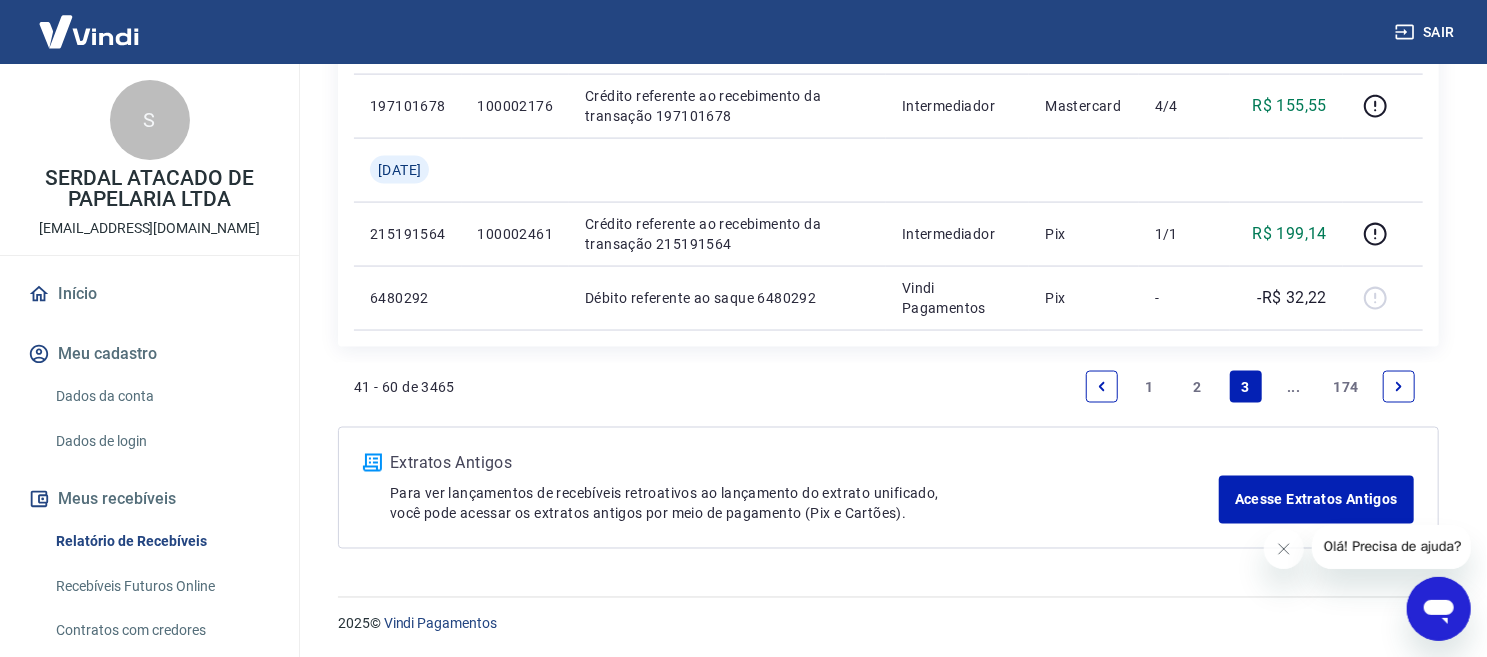 click on "1" at bounding box center (1150, 387) 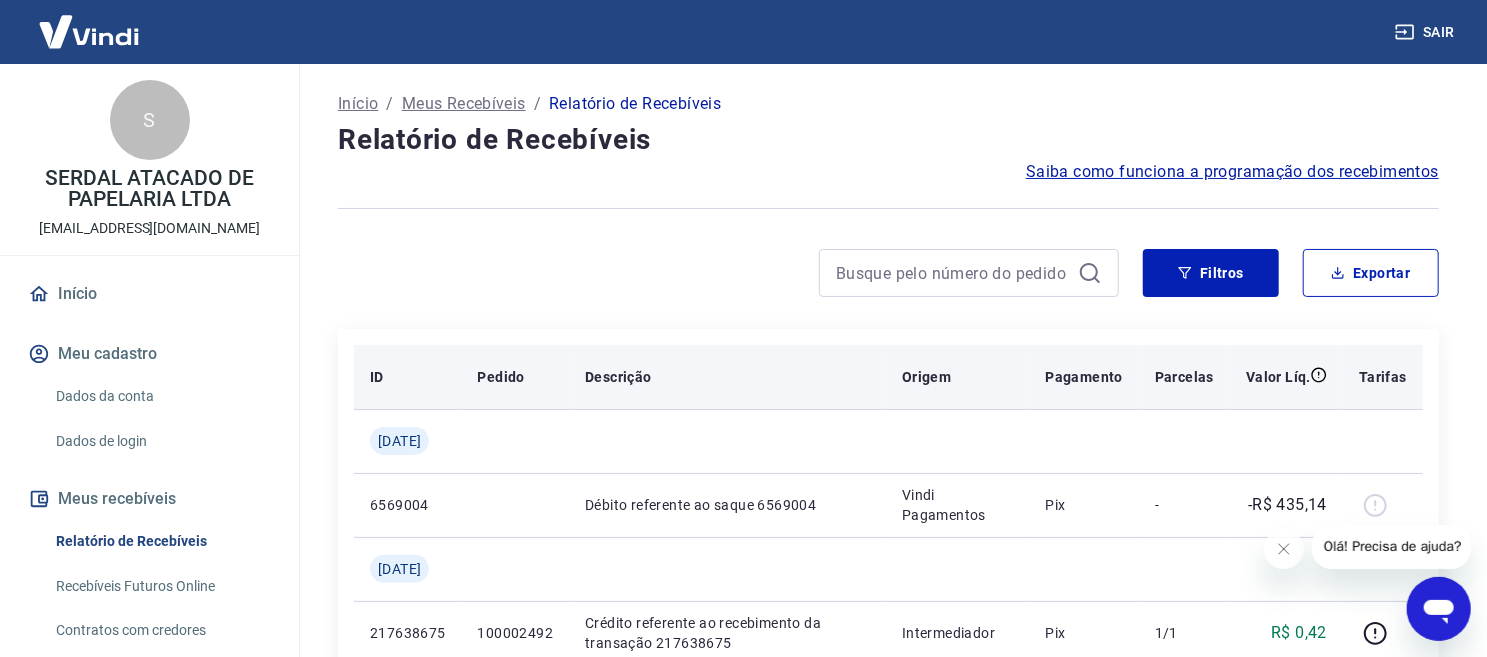 scroll, scrollTop: 222, scrollLeft: 0, axis: vertical 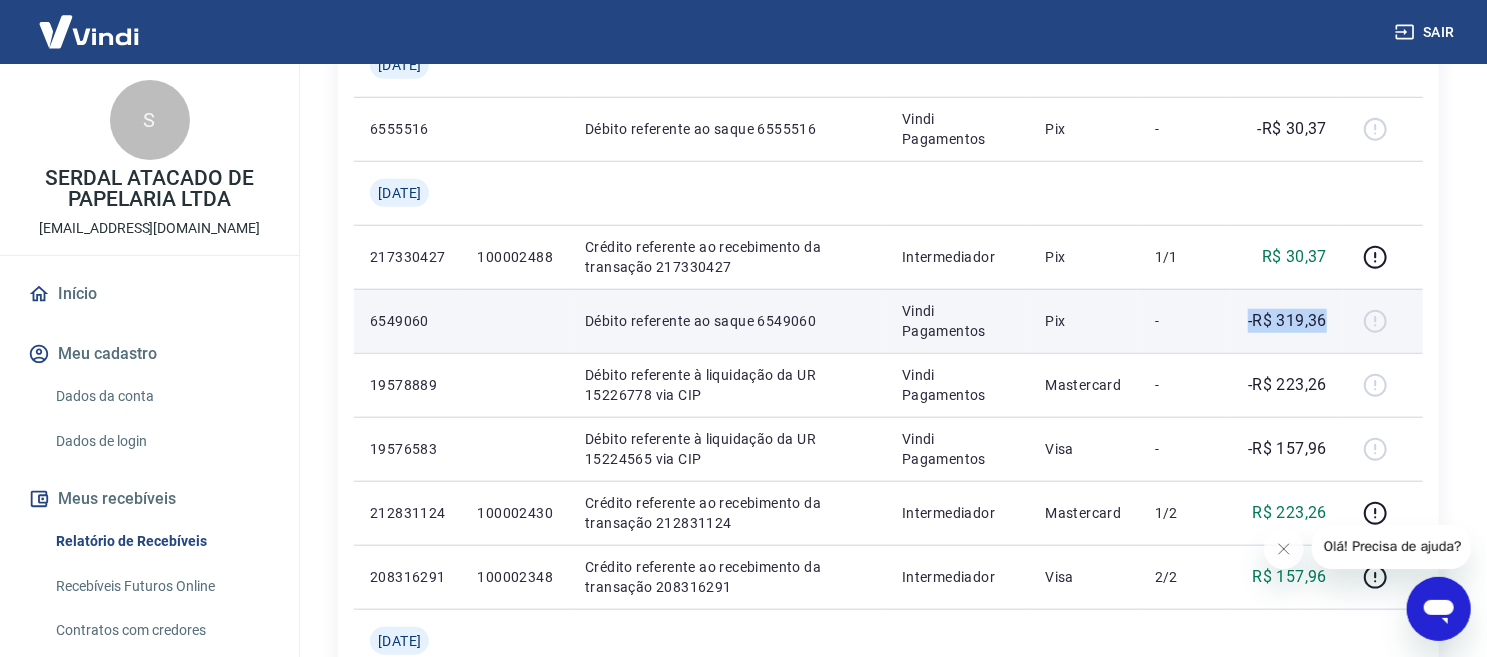 drag, startPoint x: 1326, startPoint y: 314, endPoint x: 1244, endPoint y: 330, distance: 83.546394 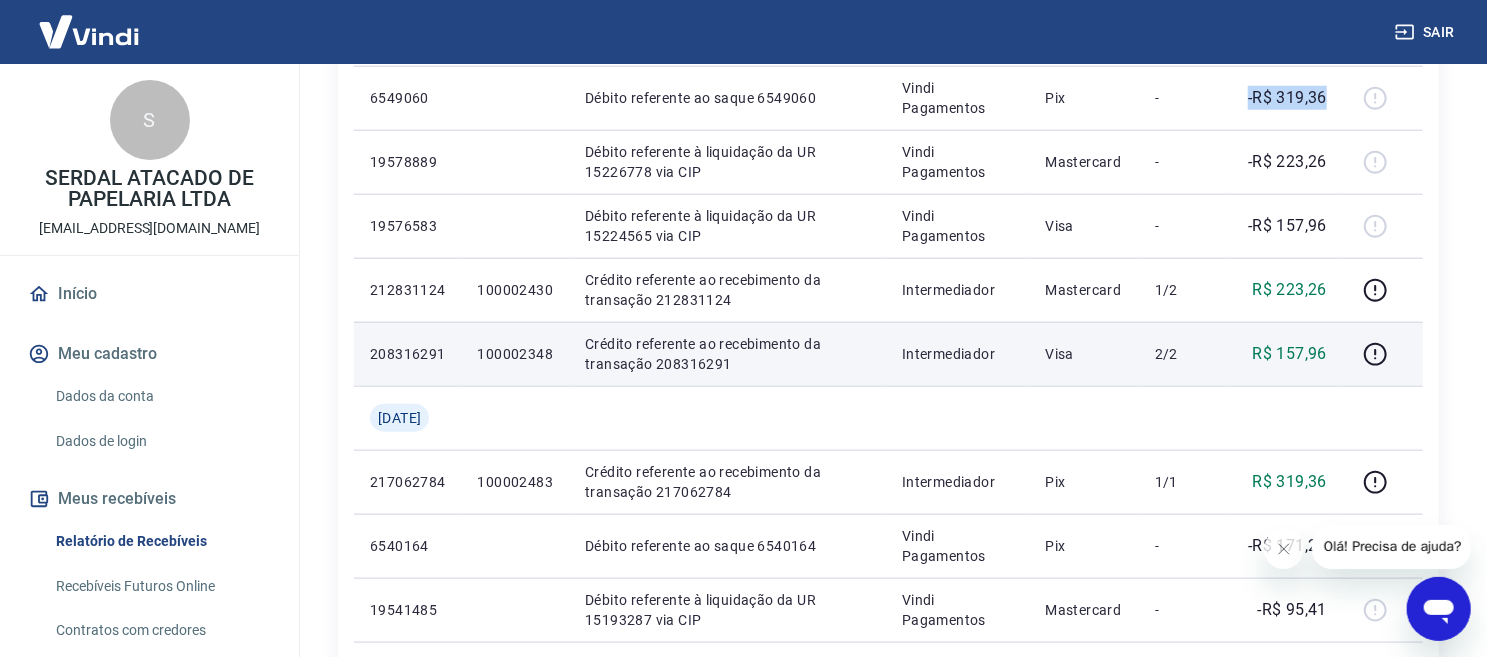 scroll, scrollTop: 1222, scrollLeft: 0, axis: vertical 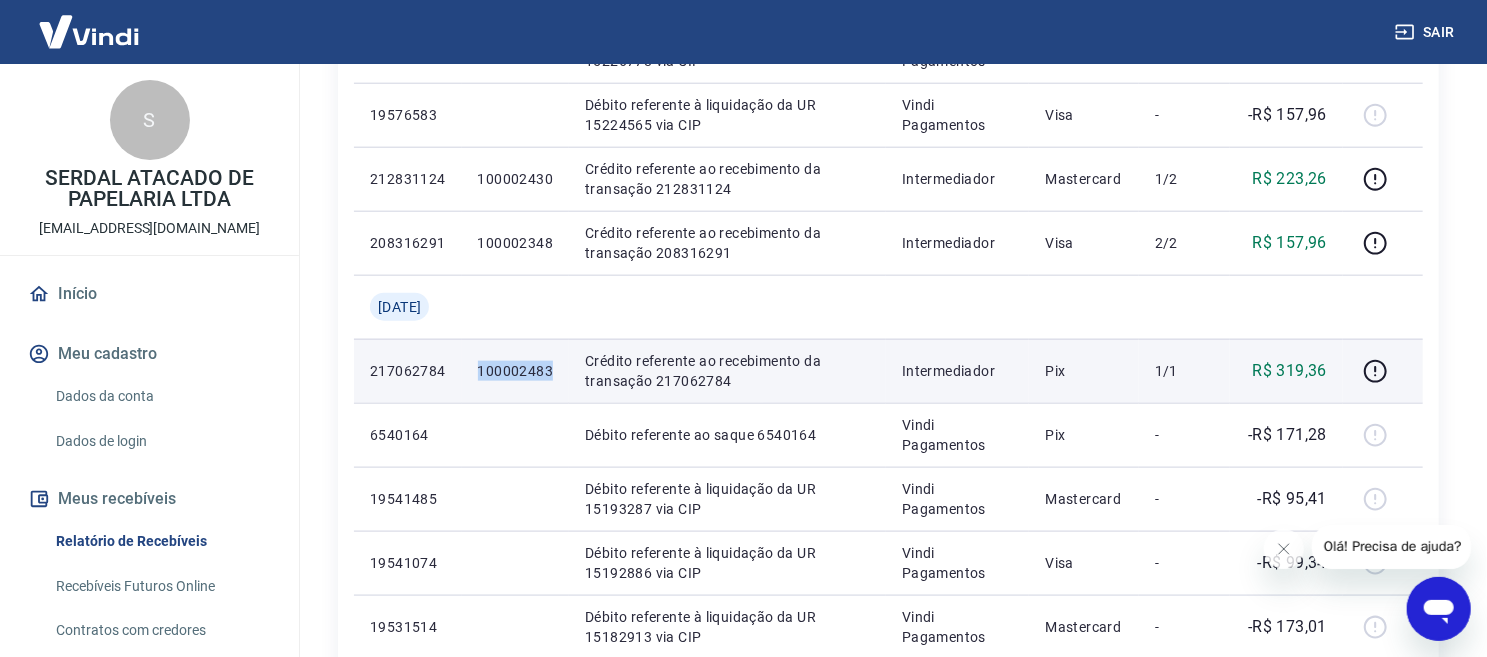 drag, startPoint x: 567, startPoint y: 378, endPoint x: 491, endPoint y: 381, distance: 76.05919 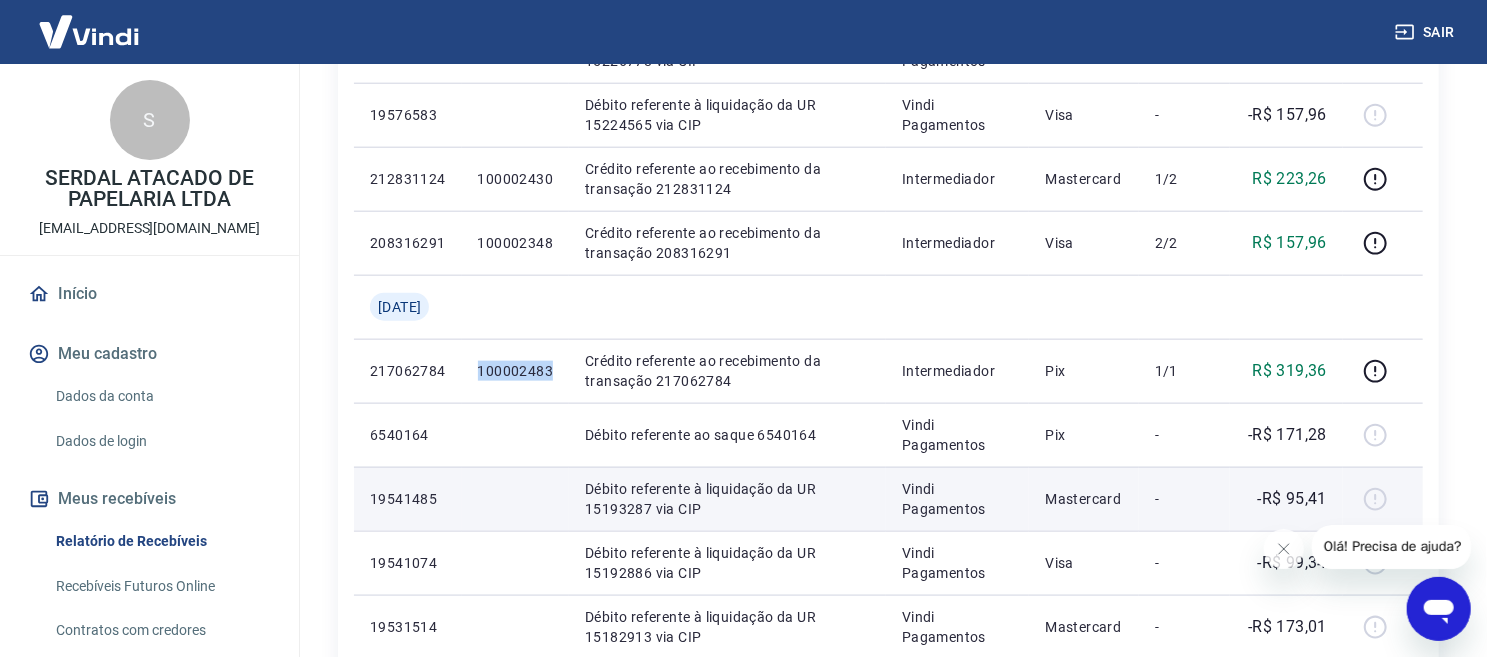 copy on "100002483" 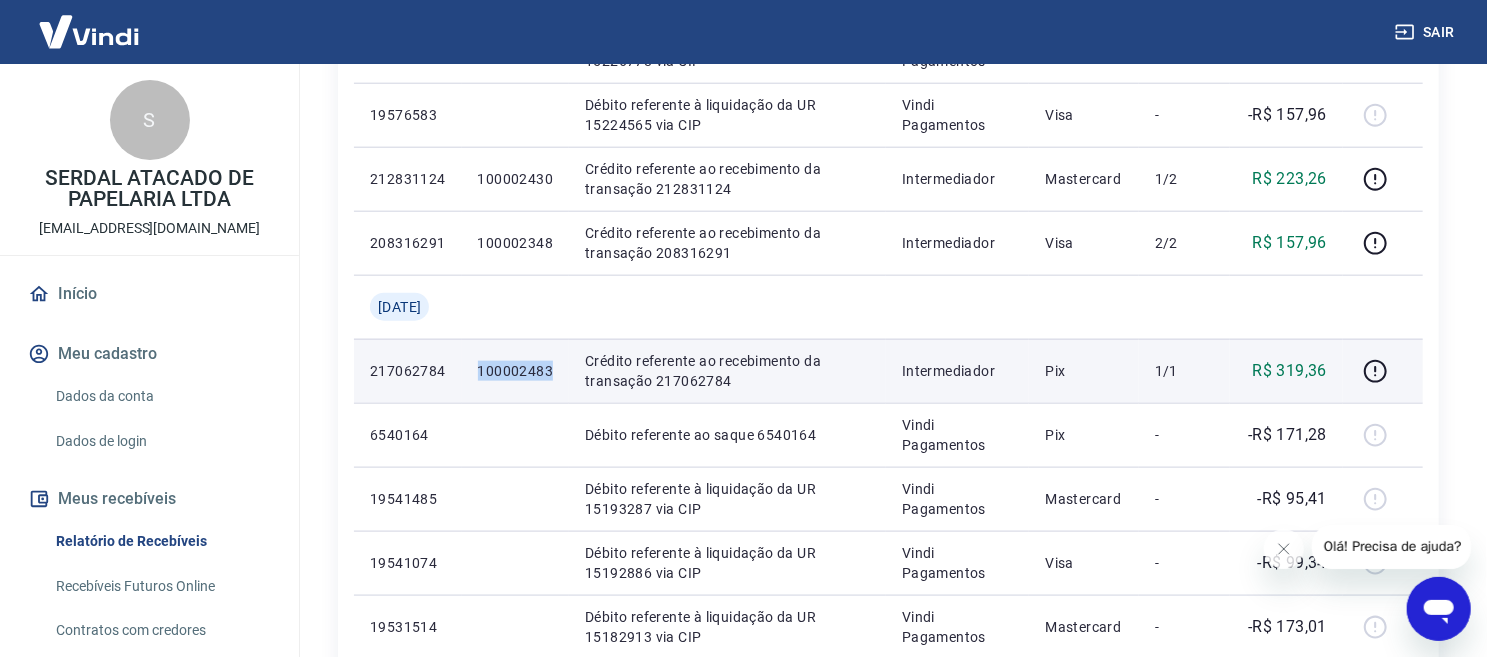click on "100002483" at bounding box center (516, 371) 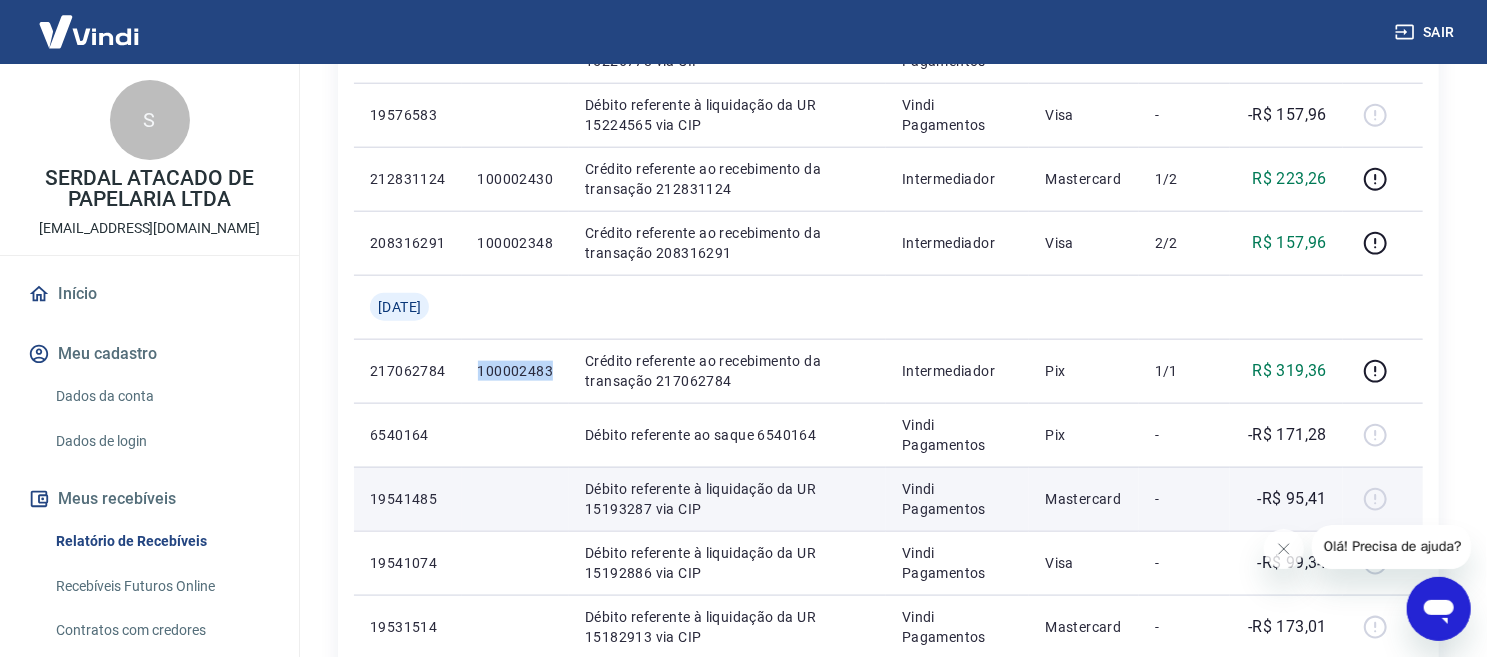 copy on "100002483" 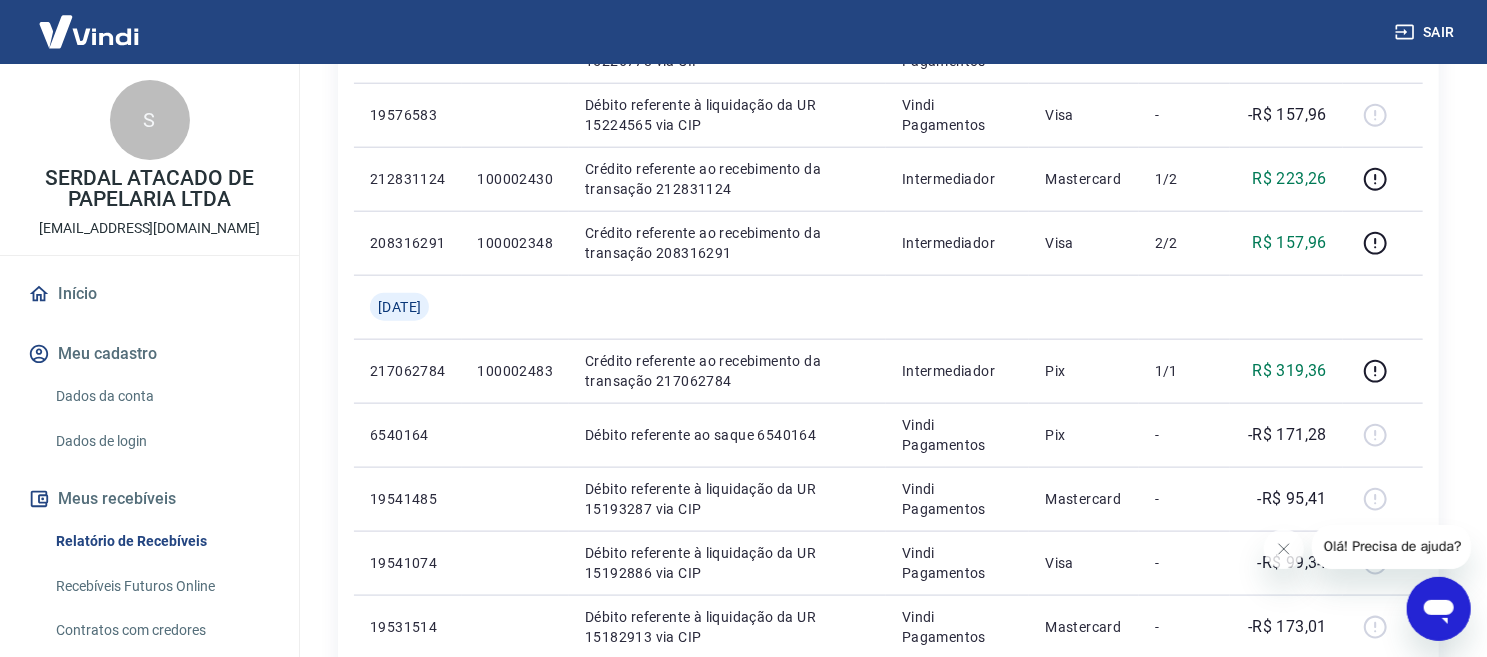 click on "ID Pedido Descrição Origem Pagamento Parcelas Valor Líq. Tarifas Sex, 11 jul 6569004 Débito referente ao saque 6569004 Vindi Pagamentos Pix - -R$ 435,14 Qui, 10 jul 217638675 100002492 Crédito referente ao recebimento da transação 217638675 Intermediador Pix 1/1 R$ 0,42 217636523 100002491 Crédito referente ao recebimento da transação 217636523 Intermediador Pix 1/1 R$ 429,17 217632763 100002490 Crédito referente ao recebimento da transação 217632763 Intermediador Pix 1/1 R$ 5,55 19617211 Débito referente à liquidação da UR 15257780 via CIP Vindi Pagamentos Mastercard - -R$ 23,40 213218920 100002434 Crédito referente ao recebimento da transação 213218920 Intermediador Mastercard 1/1 R$ 23,40 Qua, 09 jul 6555516 Débito referente ao saque 6555516 Vindi Pagamentos Pix - -R$ 30,37 Ter, 08 jul 217330427 100002488 Crédito referente ao recebimento da transação 217330427 Intermediador Pix 1/1 R$ 30,37 6549060 Débito referente ao saque 6549060 Vindi Pagamentos Pix - -R$ 319,36 - Visa" at bounding box center (888, -13) 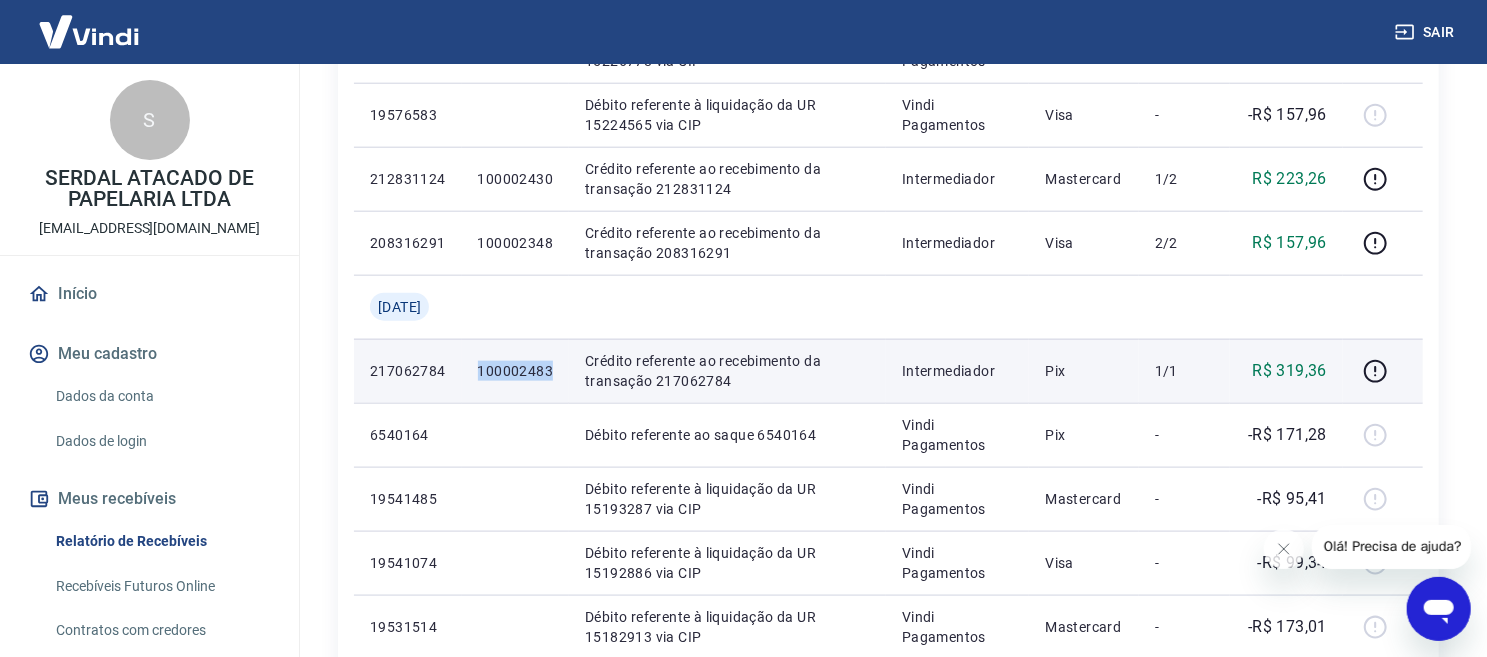 drag, startPoint x: 569, startPoint y: 373, endPoint x: 493, endPoint y: 377, distance: 76.105194 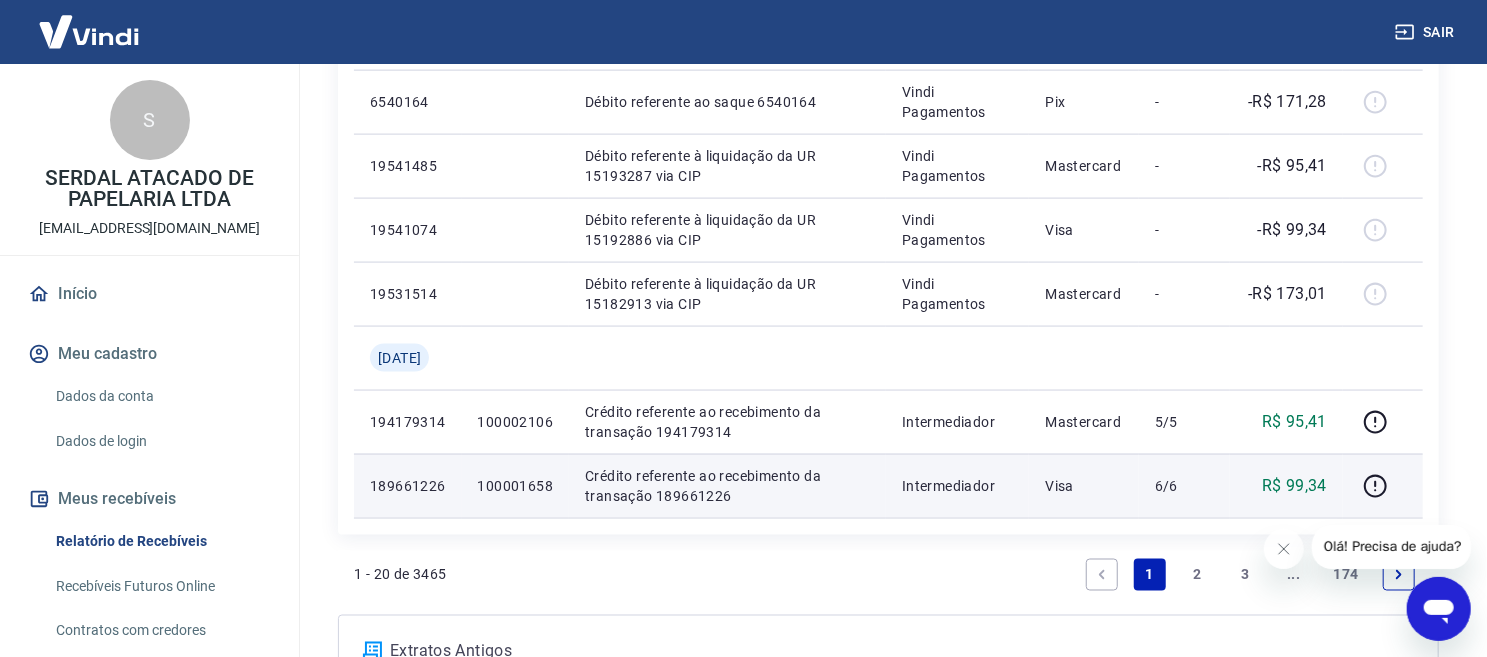 scroll, scrollTop: 1666, scrollLeft: 0, axis: vertical 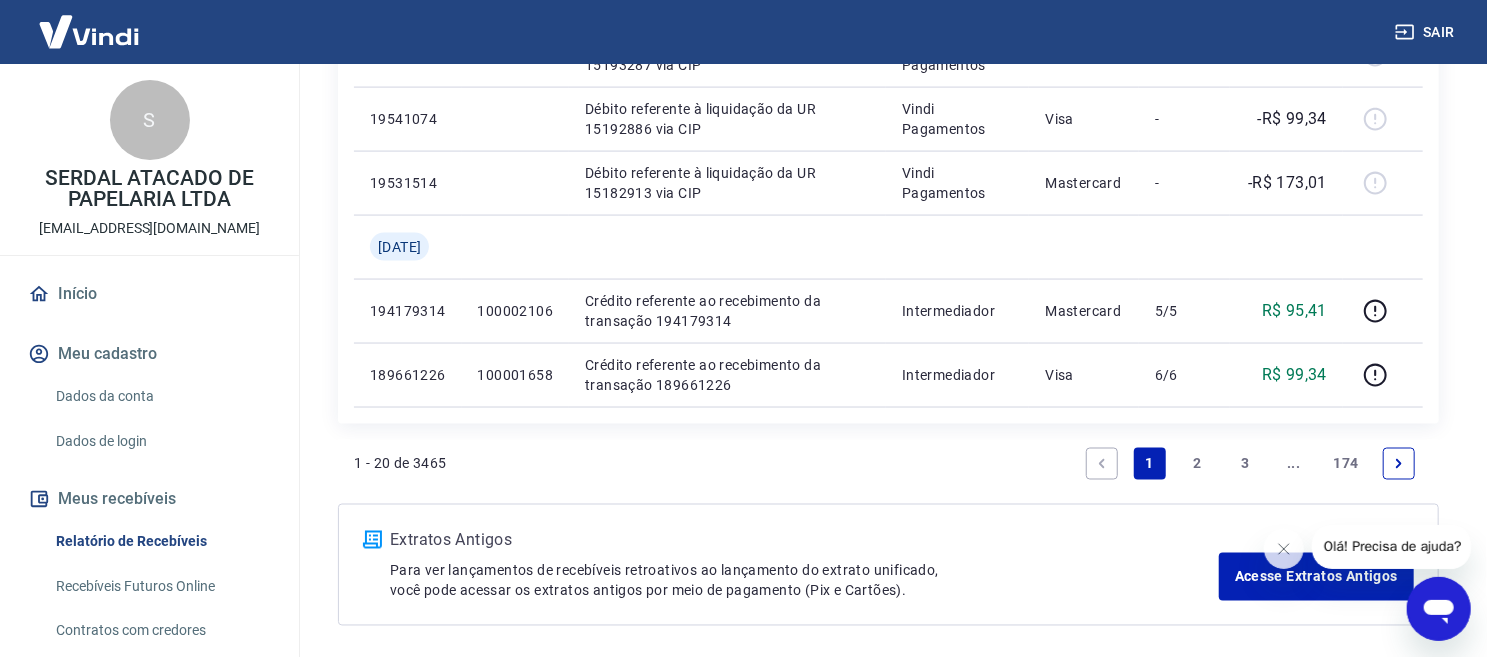 click on "2" at bounding box center (1198, 464) 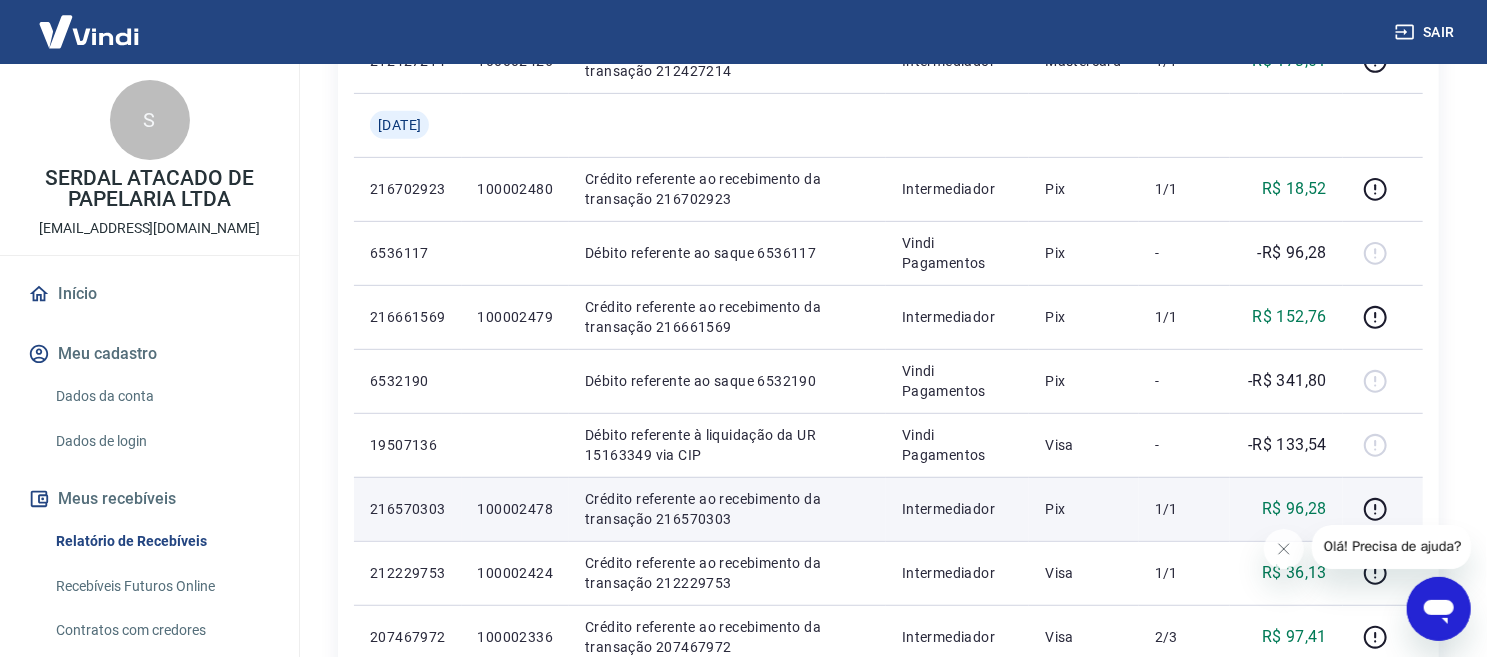 scroll, scrollTop: 555, scrollLeft: 0, axis: vertical 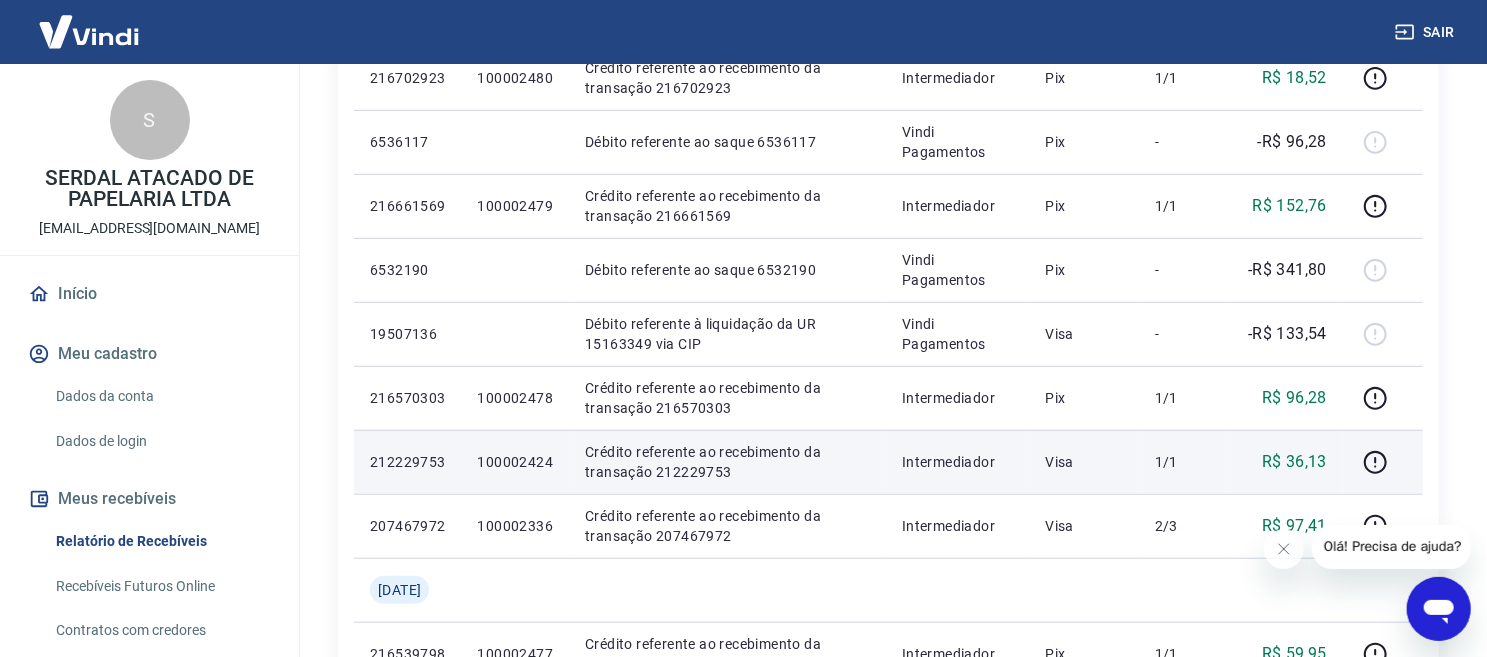 click at bounding box center [1383, 462] 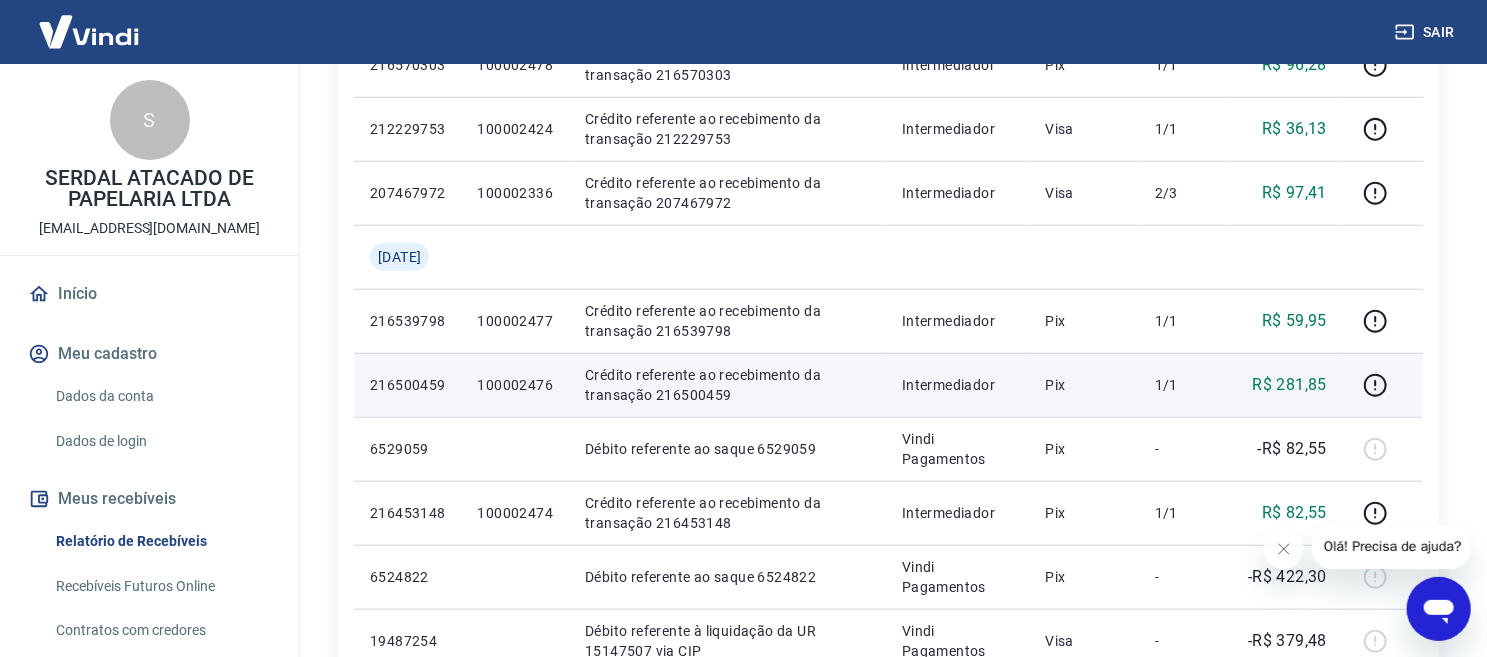 scroll, scrollTop: 1000, scrollLeft: 0, axis: vertical 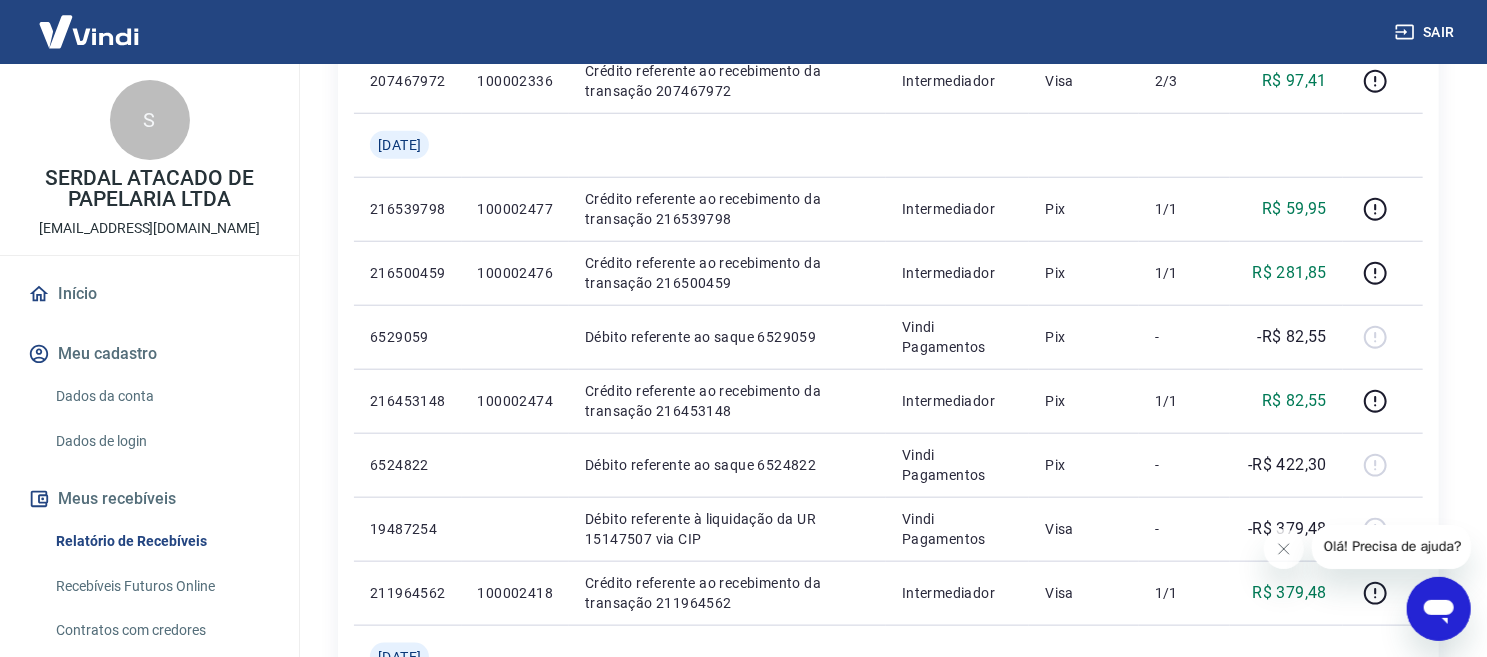 click on "Início / Meus Recebíveis / Relatório de Recebíveis Relatório de Recebíveis Saiba como funciona a programação dos recebimentos Saiba como funciona a programação dos recebimentos Filtros Exportar ID Pedido Descrição Origem Pagamento Parcelas Valor Líq. Tarifas Sáb, 05 jul 212427214 100002426 Crédito referente ao recebimento da transação 212427214 Intermediador Mastercard 1/1 R$ 173,01 Sex, 04 jul 216702923 100002480 Crédito referente ao recebimento da transação 216702923 Intermediador Pix 1/1 R$ 18,52 6536117 Débito referente ao saque 6536117 Vindi Pagamentos Pix - -R$ 96,28 216661569 100002479 Crédito referente ao recebimento da transação 216661569 Intermediador Pix 1/1 R$ 152,76 6532190 Débito referente ao saque 6532190 Vindi Pagamentos Pix - -R$ 341,80 19507136 Débito referente à liquidação da UR 15163349 via CIP Vindi Pagamentos Visa - -R$ 133,54 216570303 100002478 Crédito referente ao recebimento da transação 216570303 Intermediador Pix 1/1 R$ 96,28 212229753 Visa -" at bounding box center [888, 158] 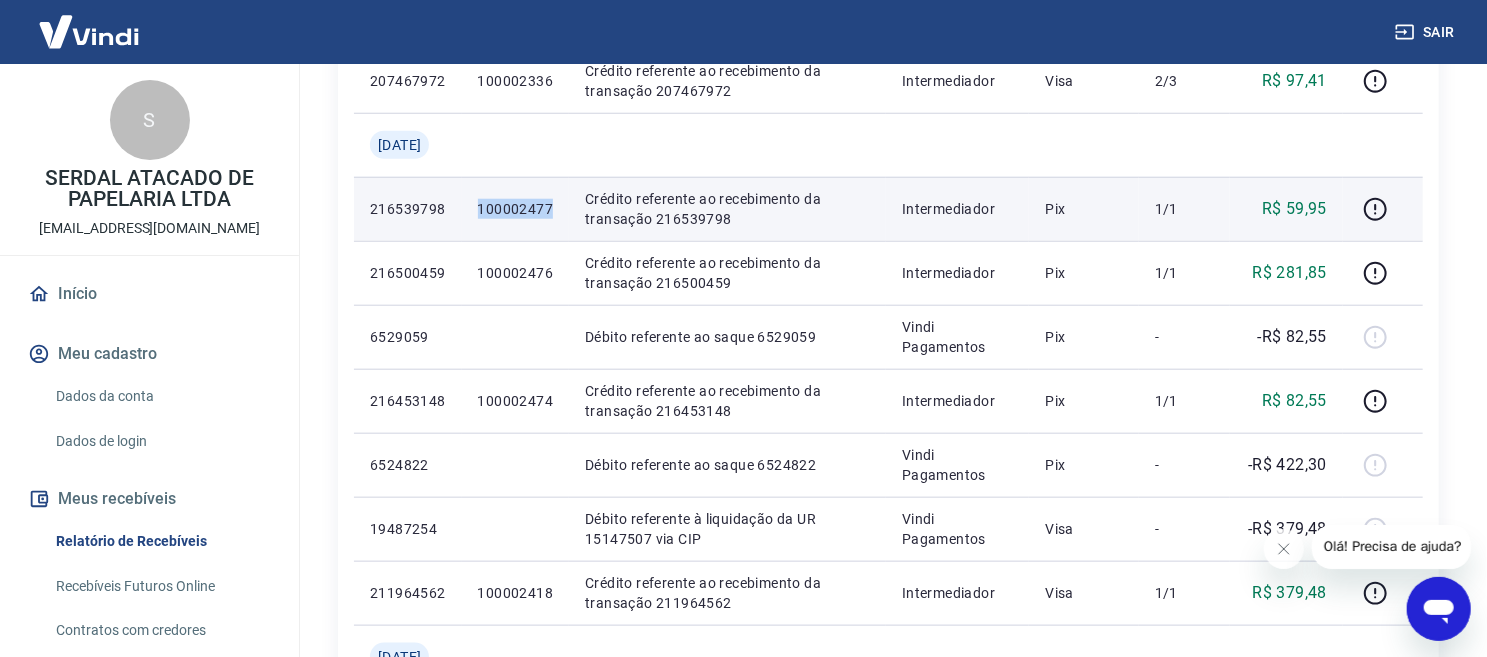 drag, startPoint x: 561, startPoint y: 218, endPoint x: 489, endPoint y: 218, distance: 72 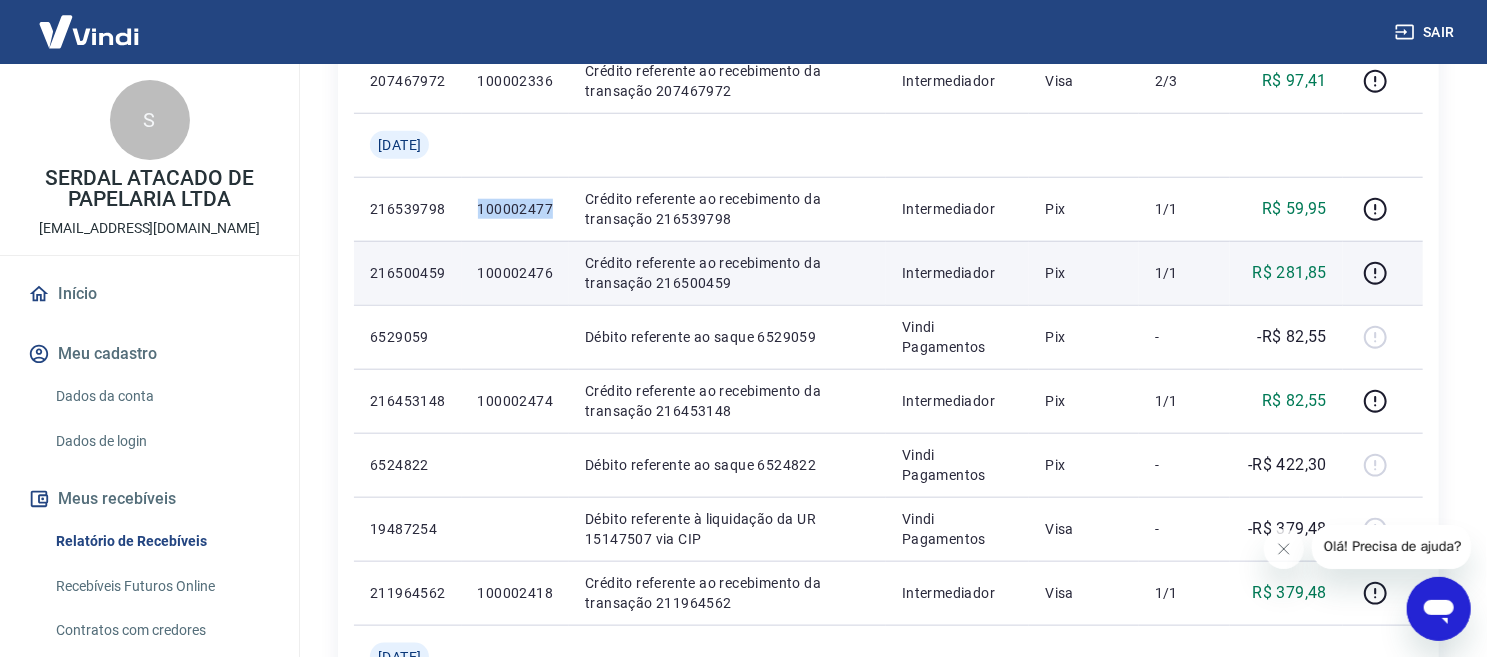 click on "R$ 281,85" at bounding box center [1290, 273] 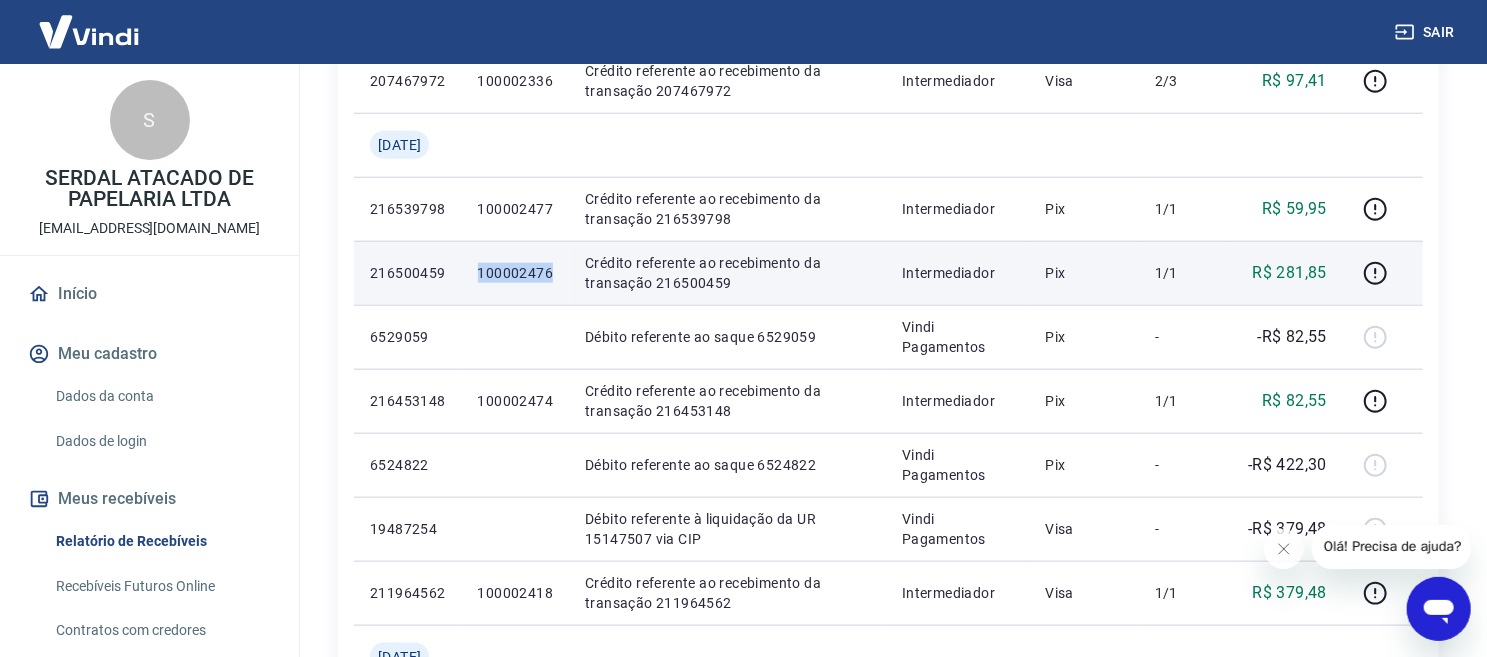 drag, startPoint x: 564, startPoint y: 289, endPoint x: 487, endPoint y: 289, distance: 77 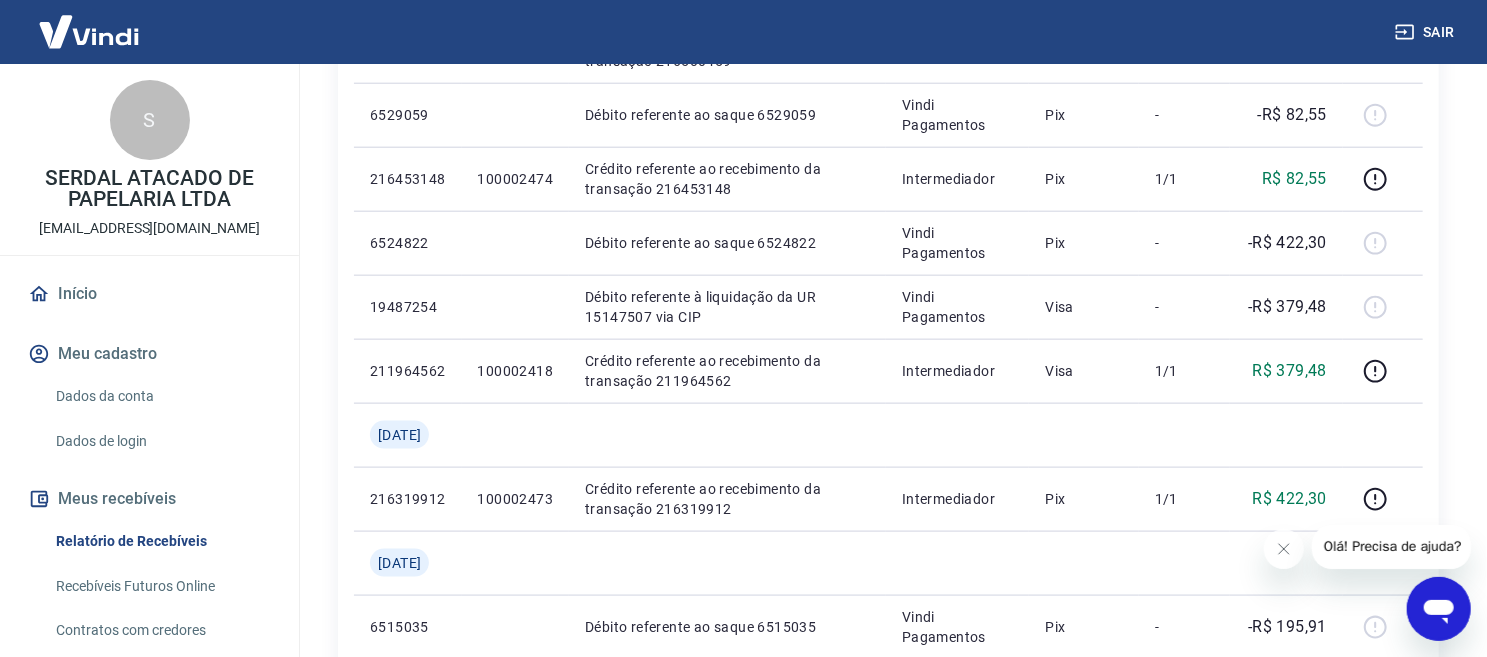 scroll, scrollTop: 1679, scrollLeft: 0, axis: vertical 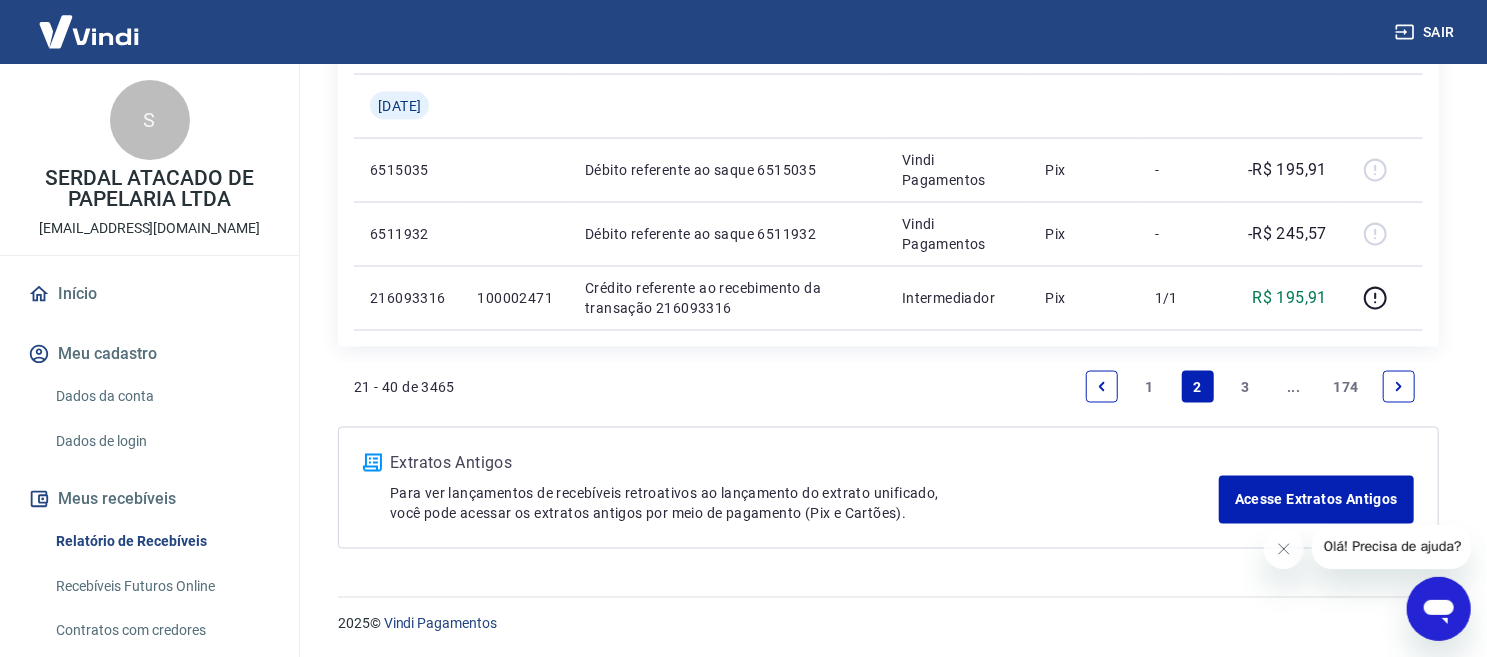 click on "1" at bounding box center (1150, 387) 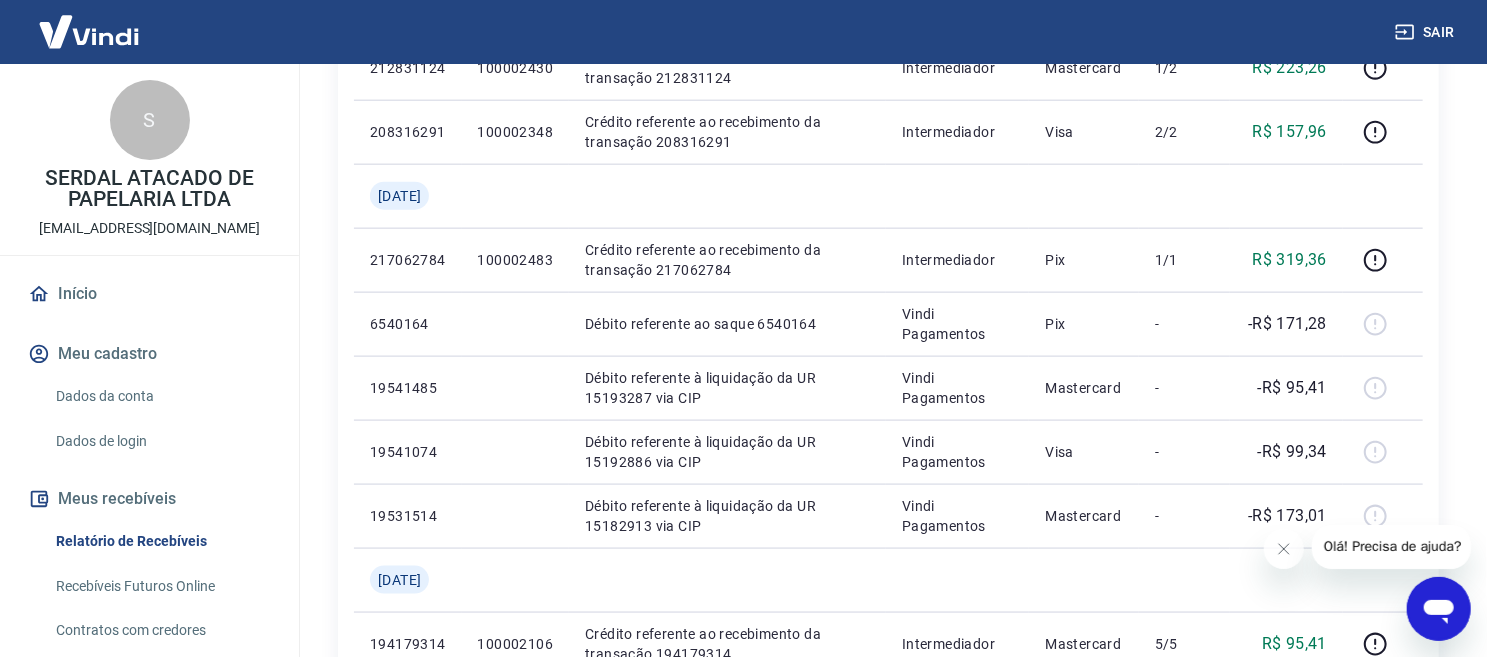 scroll, scrollTop: 1743, scrollLeft: 0, axis: vertical 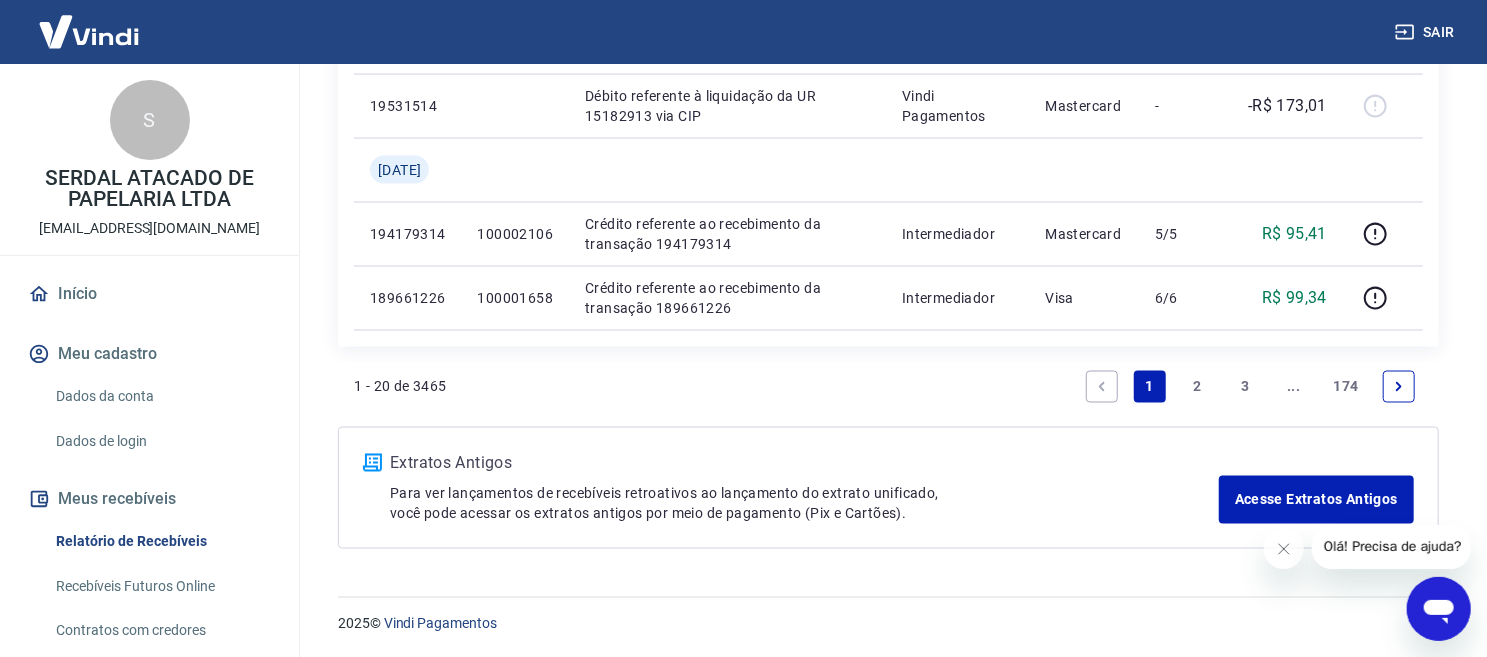 click on "2" at bounding box center [1198, 387] 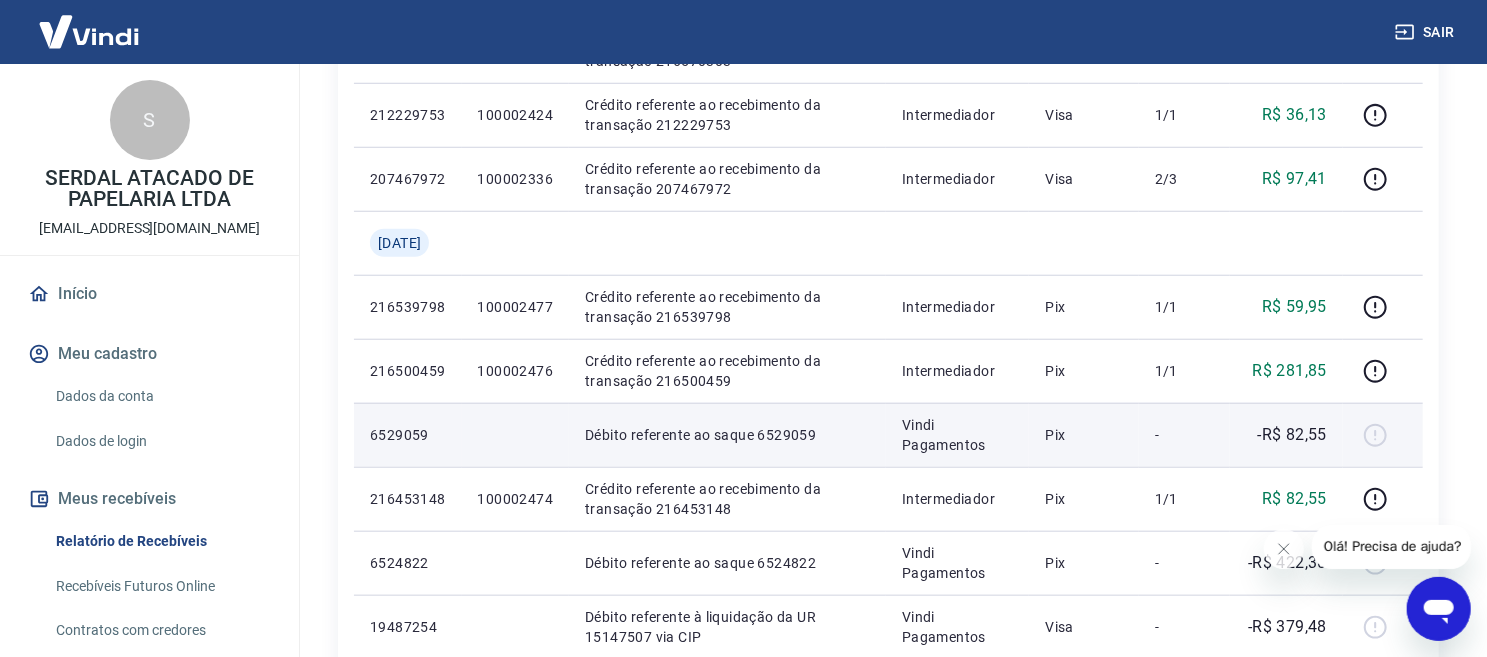 scroll, scrollTop: 1679, scrollLeft: 0, axis: vertical 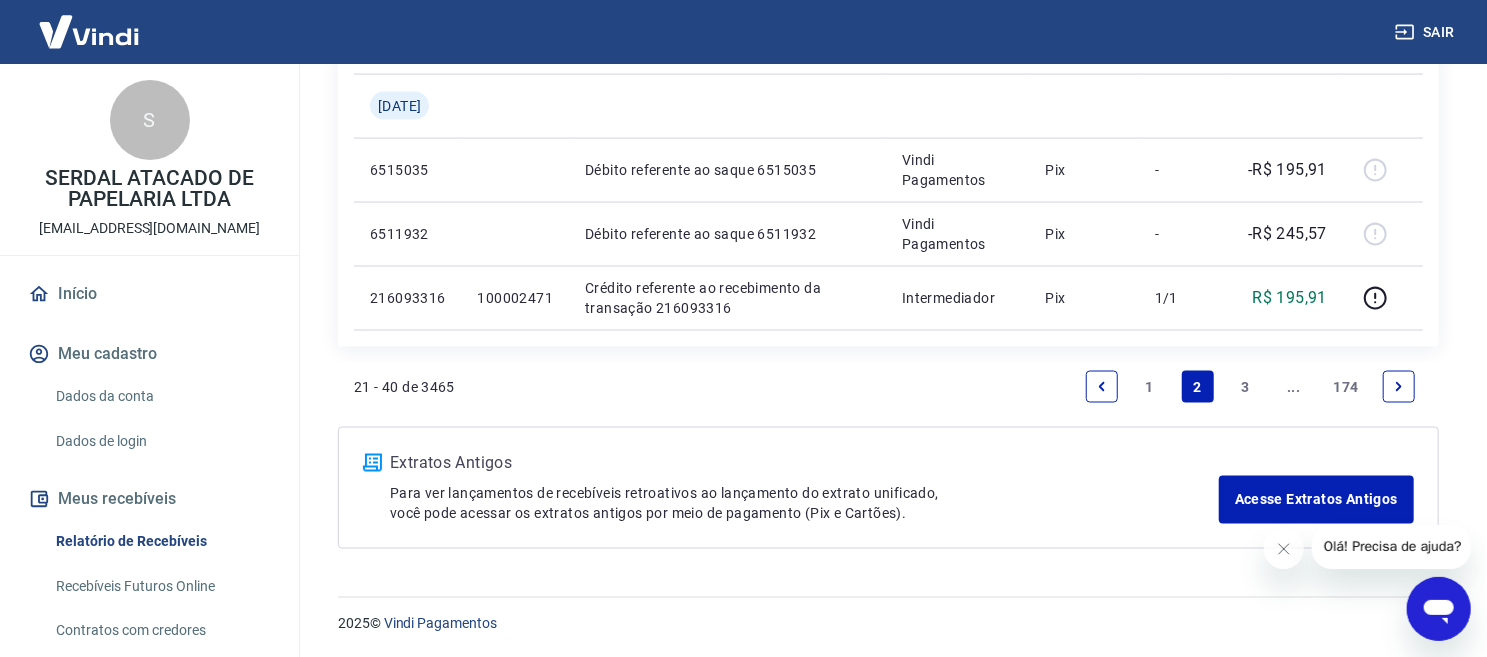 click on "1" at bounding box center (1150, 387) 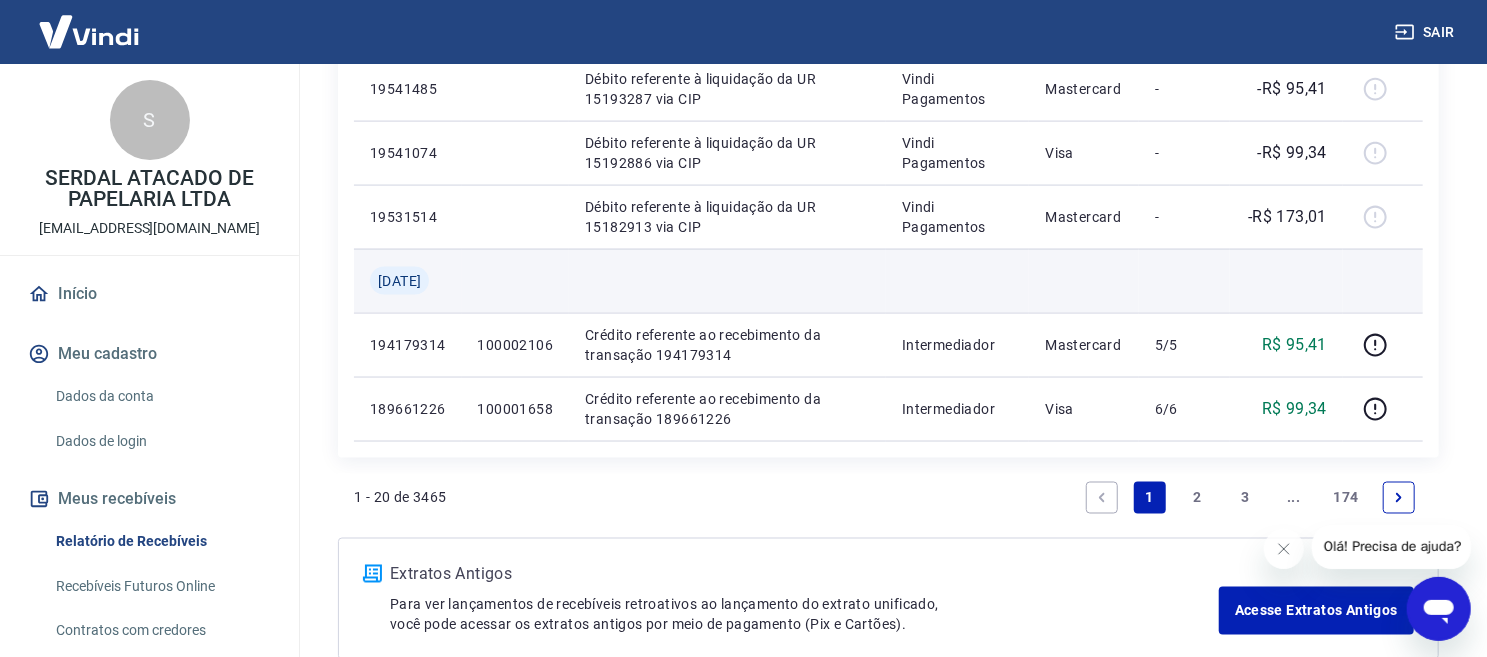scroll, scrollTop: 1521, scrollLeft: 0, axis: vertical 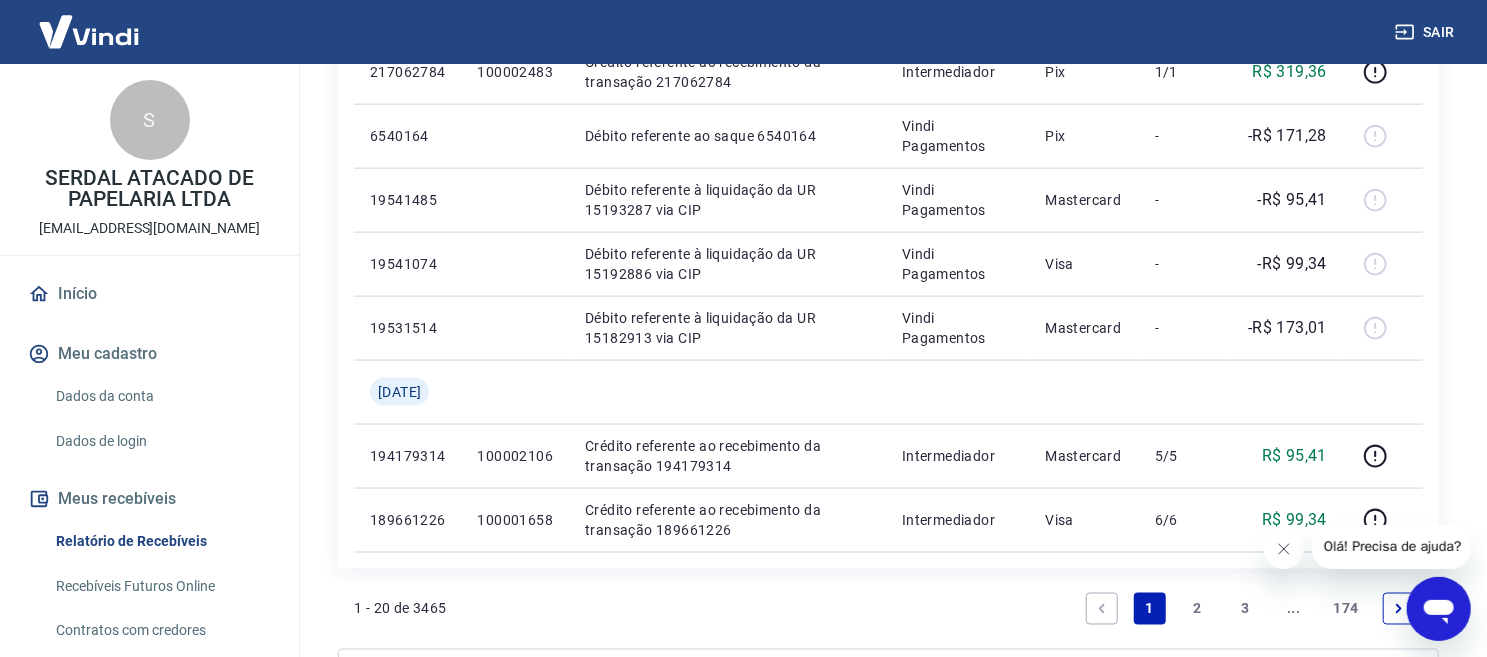 click 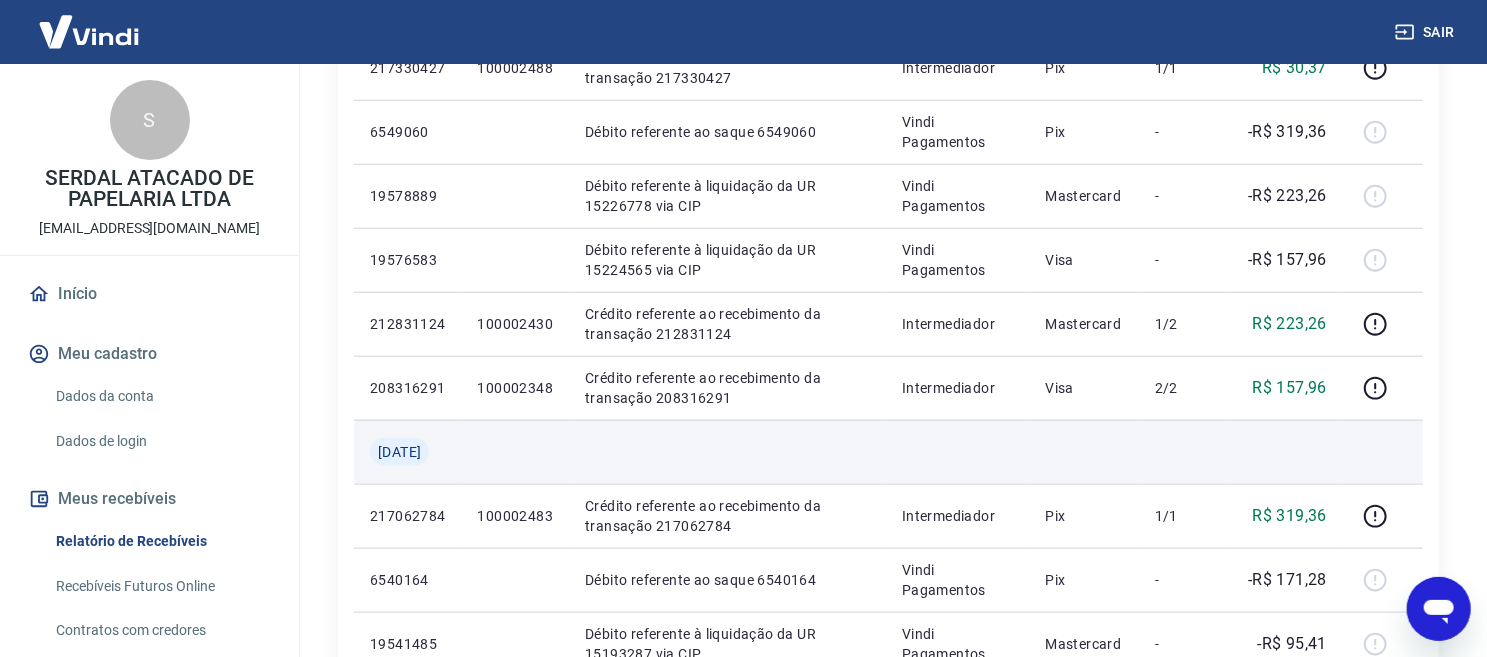 scroll, scrollTop: 1521, scrollLeft: 0, axis: vertical 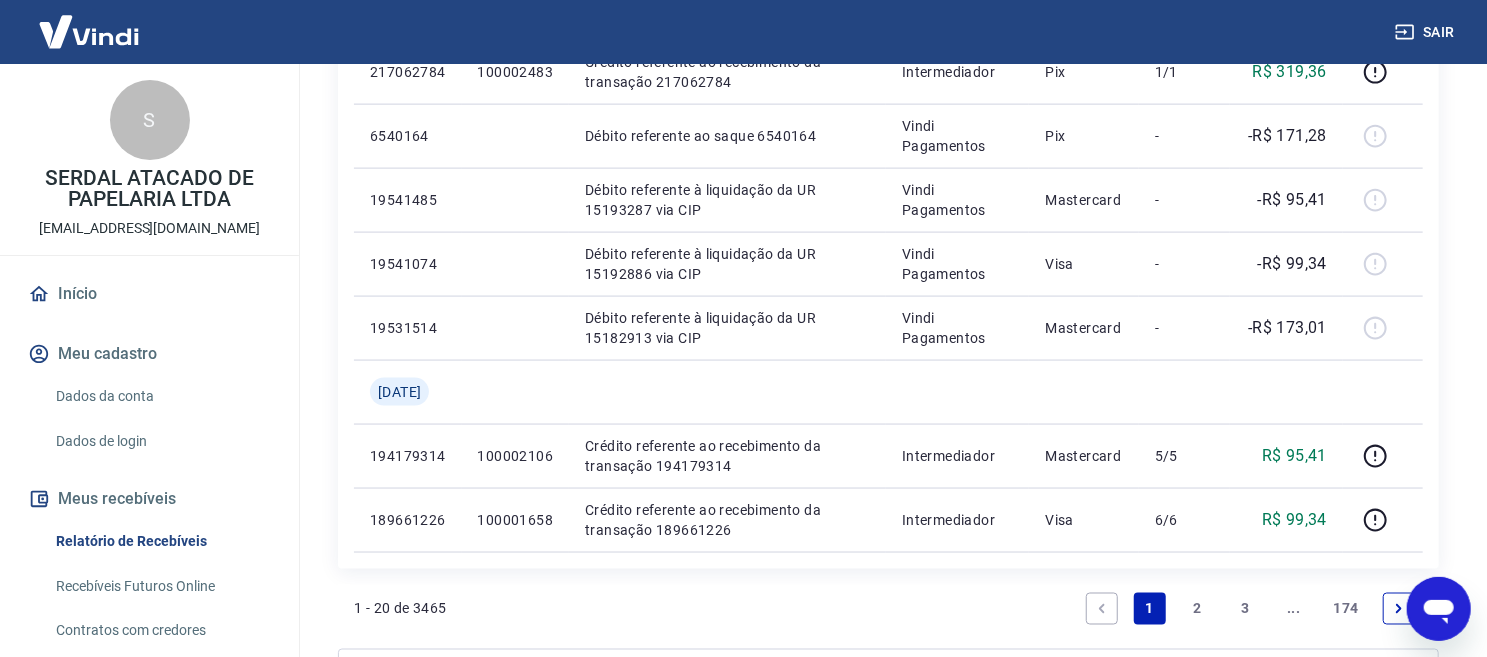 click on "2" at bounding box center (1198, 609) 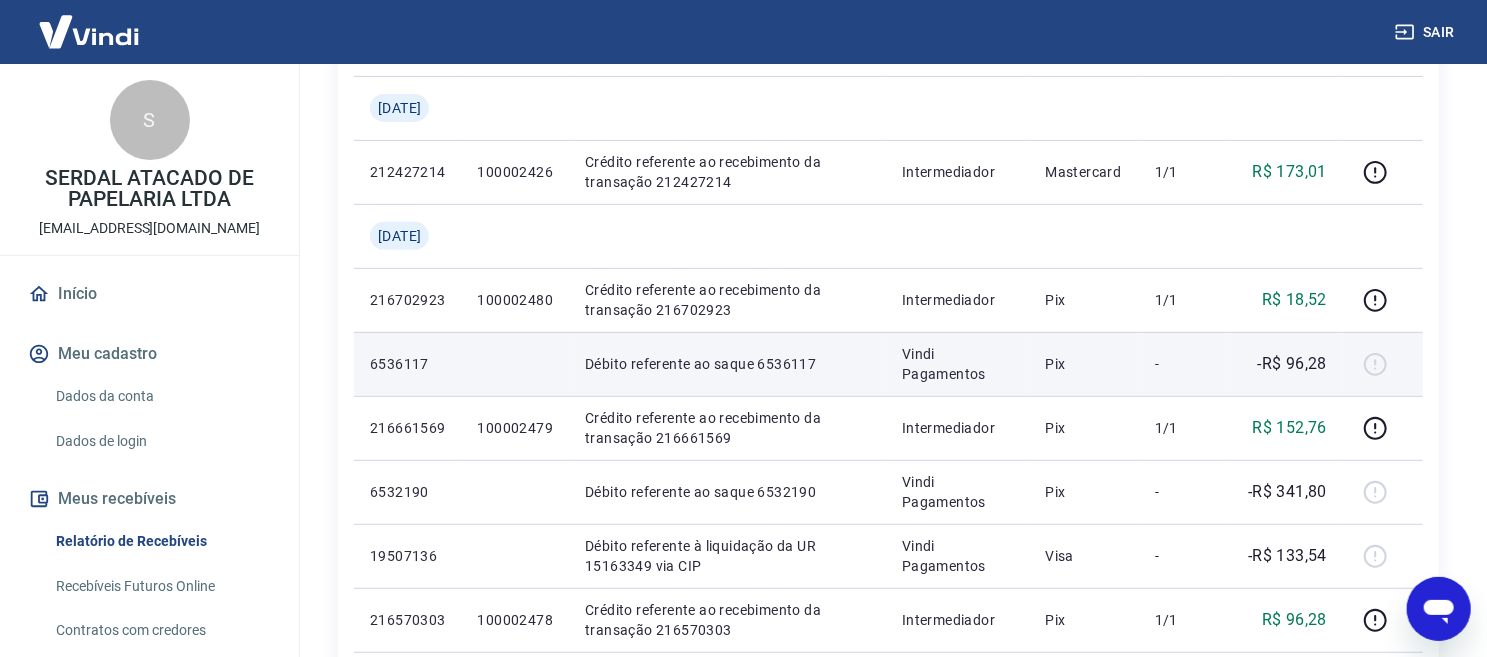 scroll, scrollTop: 444, scrollLeft: 0, axis: vertical 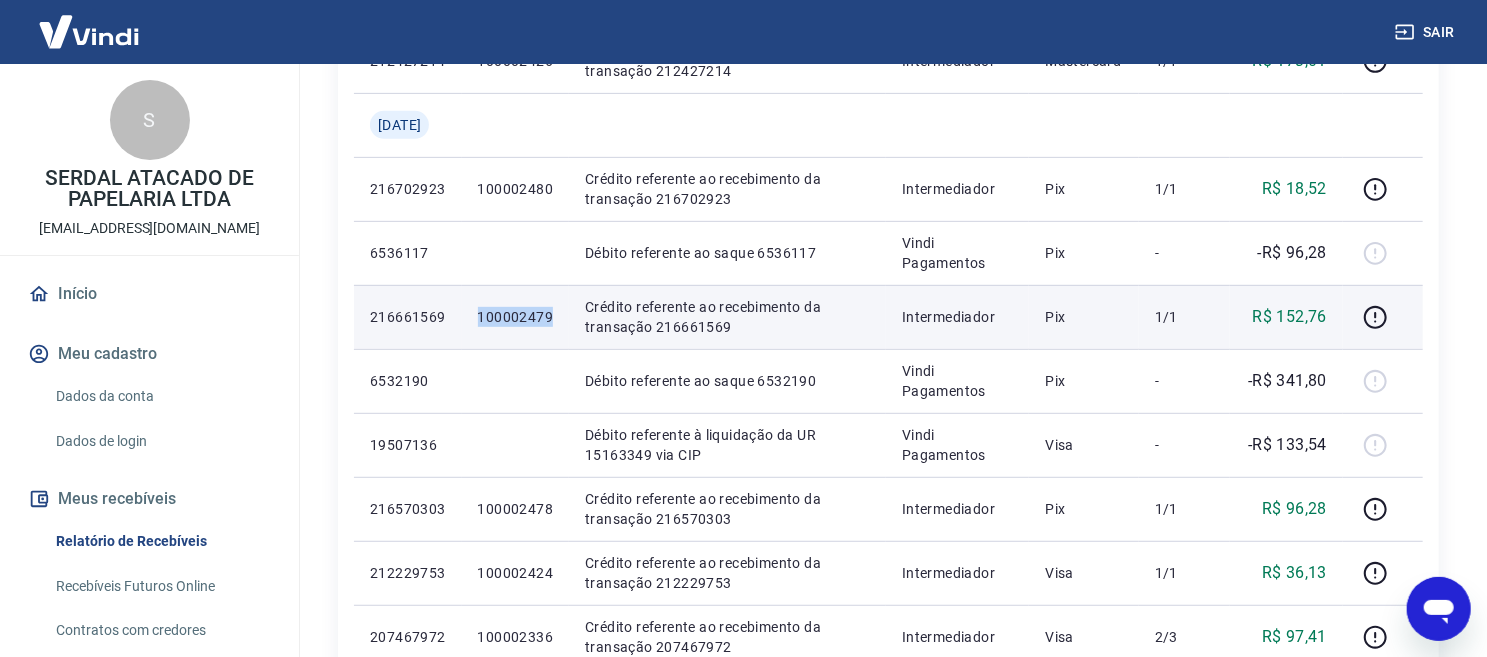 drag, startPoint x: 568, startPoint y: 311, endPoint x: 489, endPoint y: 332, distance: 81.7435 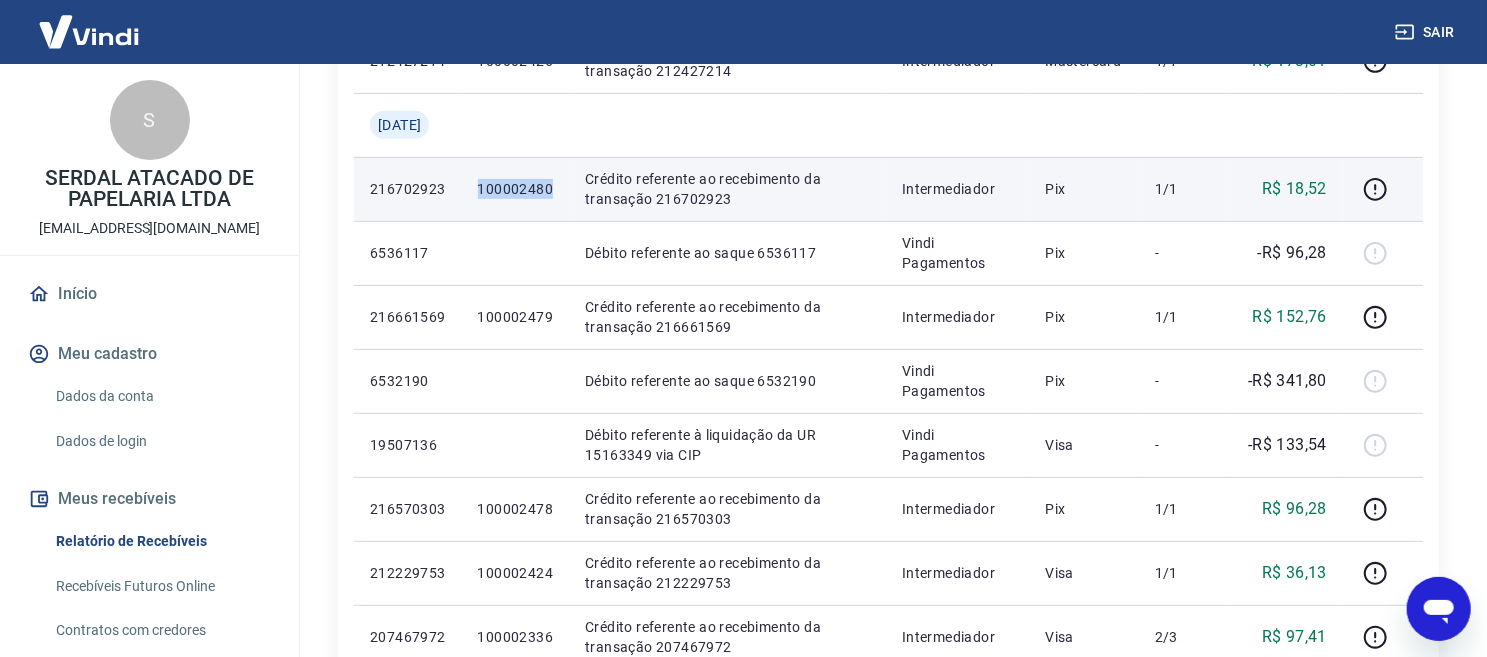 drag, startPoint x: 559, startPoint y: 199, endPoint x: 485, endPoint y: 205, distance: 74.24284 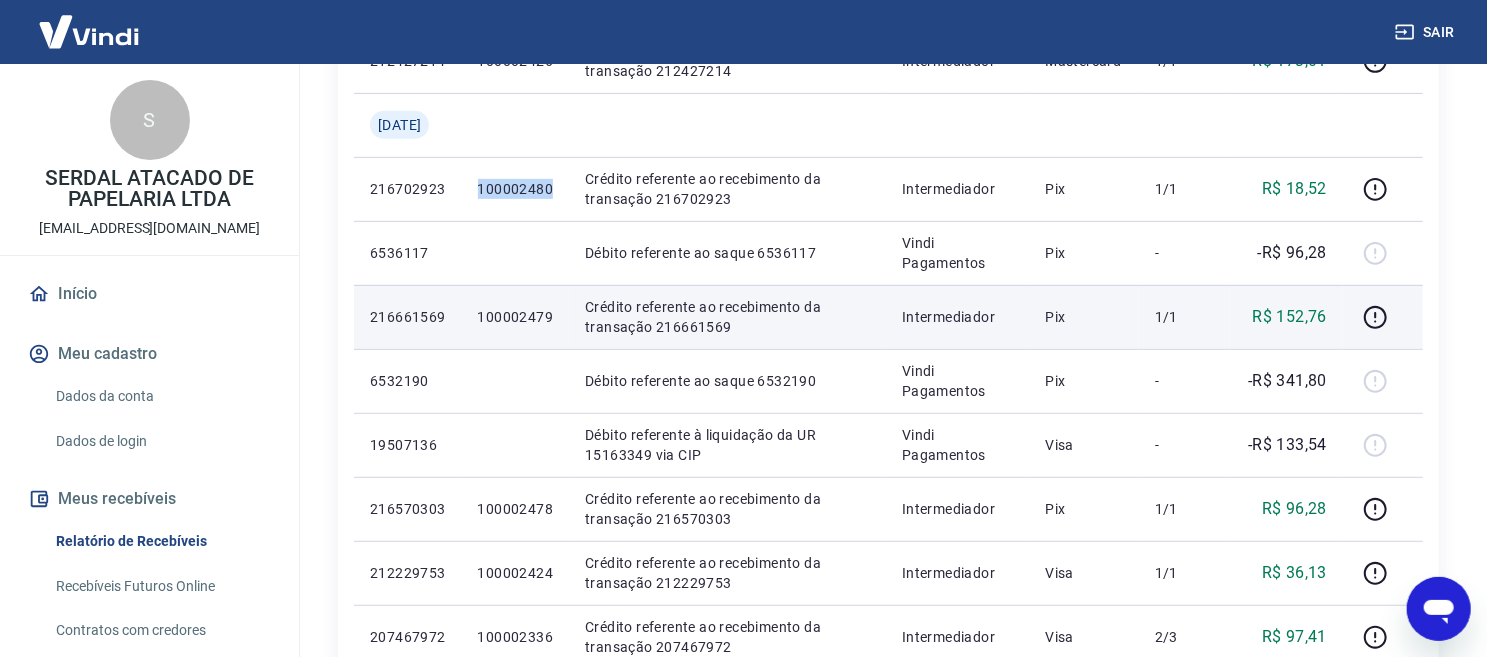 scroll, scrollTop: 555, scrollLeft: 0, axis: vertical 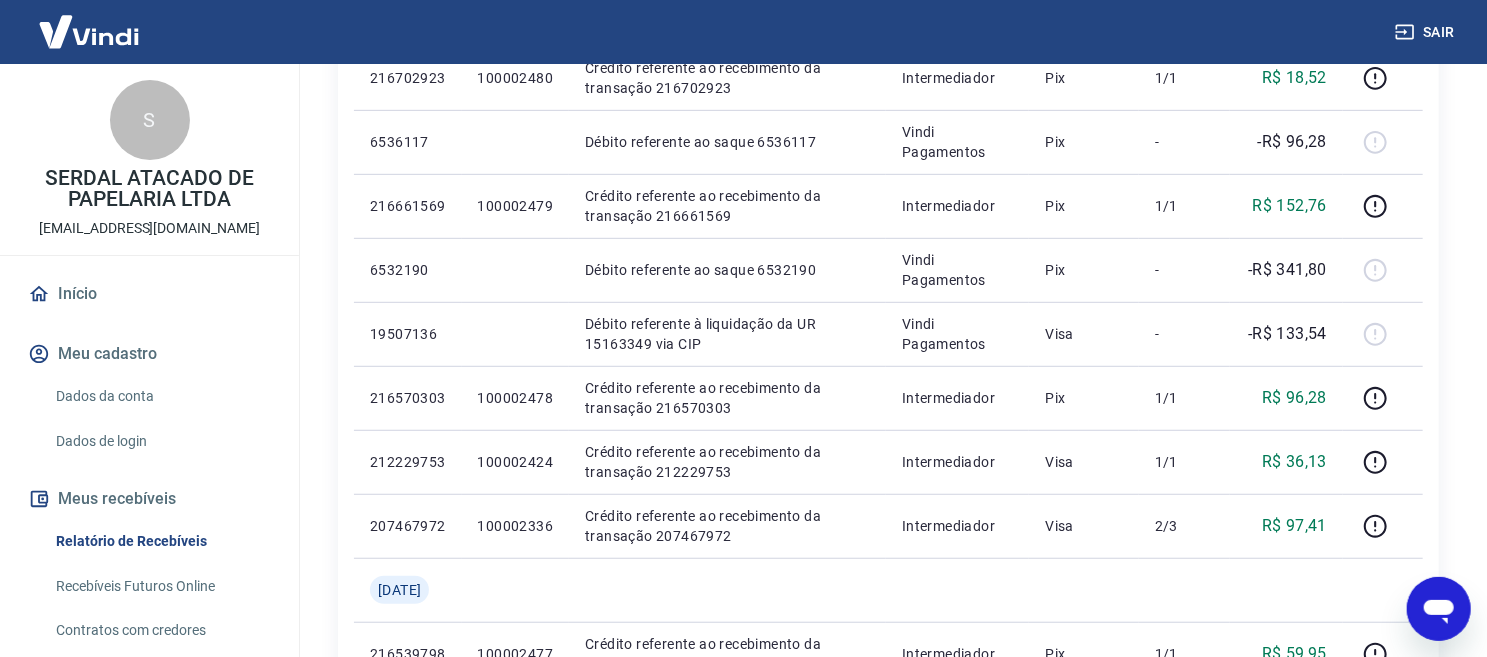 click on "Início / Meus Recebíveis / Relatório de Recebíveis Relatório de Recebíveis Saiba como funciona a programação dos recebimentos Saiba como funciona a programação dos recebimentos Filtros Exportar ID Pedido Descrição Origem Pagamento Parcelas Valor Líq. Tarifas Sáb, 05 jul 212427214 100002426 Crédito referente ao recebimento da transação 212427214 Intermediador Mastercard 1/1 R$ 173,01 Sex, 04 jul 216702923 100002480 Crédito referente ao recebimento da transação 216702923 Intermediador Pix 1/1 R$ 18,52 6536117 Débito referente ao saque 6536117 Vindi Pagamentos Pix - -R$ 96,28 216661569 100002479 Crédito referente ao recebimento da transação 216661569 Intermediador Pix 1/1 R$ 152,76 6532190 Débito referente ao saque 6532190 Vindi Pagamentos Pix - -R$ 341,80 19507136 Débito referente à liquidação da UR 15163349 via CIP Vindi Pagamentos Visa - -R$ 133,54 216570303 100002478 Crédito referente ao recebimento da transação 216570303 Intermediador Pix 1/1 R$ 96,28 212229753 Visa -" at bounding box center [888, 603] 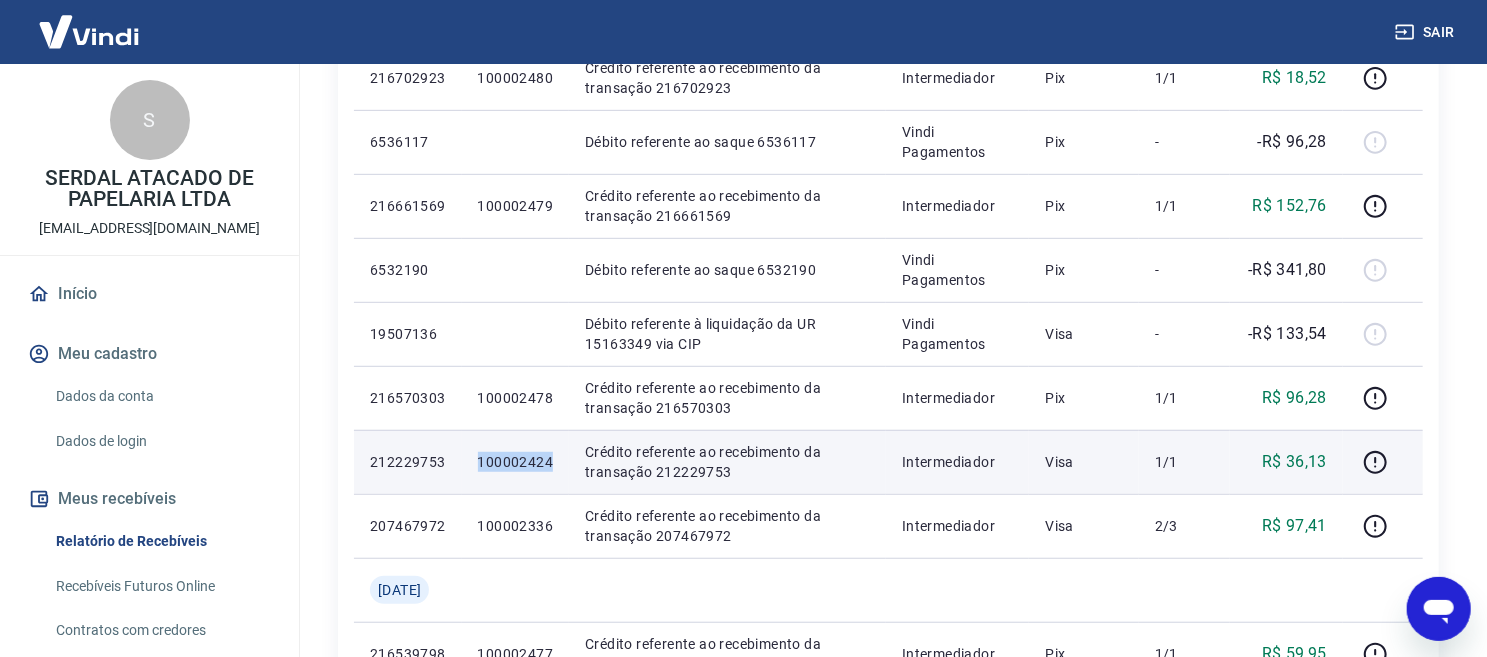 drag, startPoint x: 562, startPoint y: 466, endPoint x: 487, endPoint y: 470, distance: 75.10659 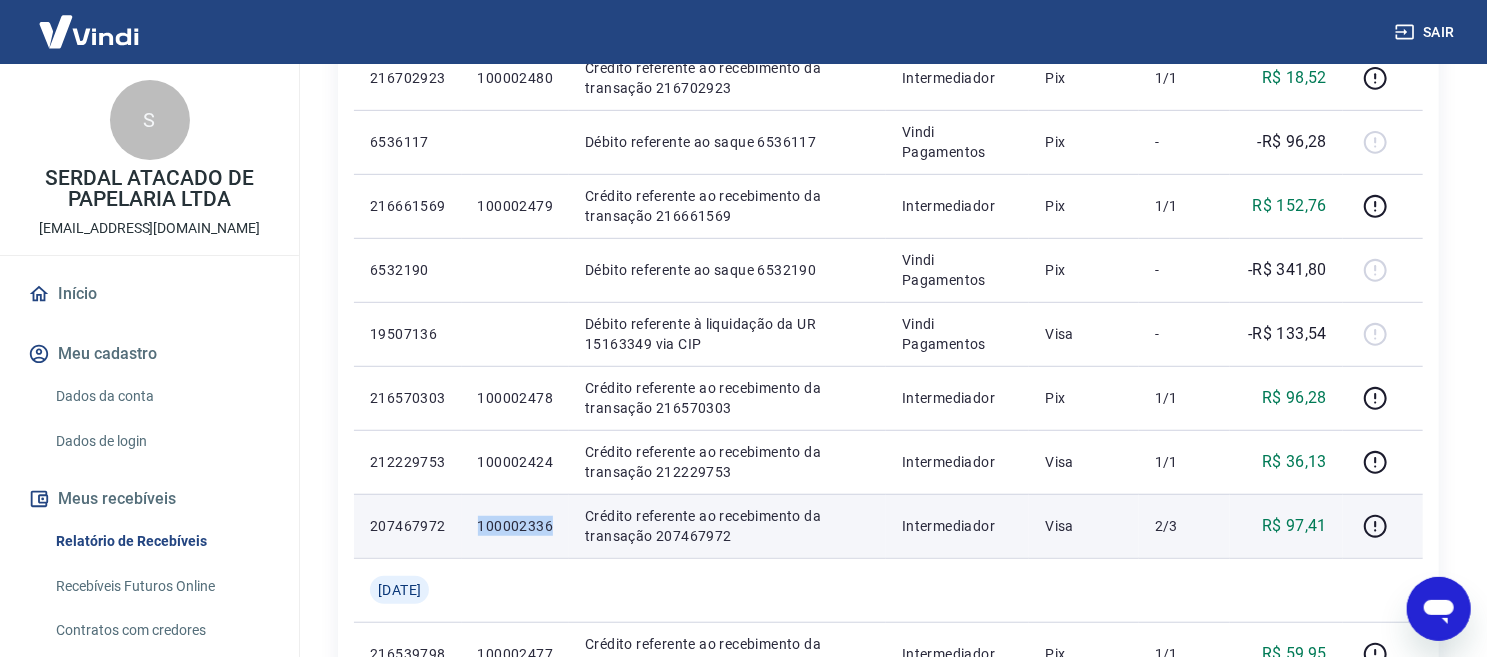 drag, startPoint x: 558, startPoint y: 533, endPoint x: 471, endPoint y: 536, distance: 87.05171 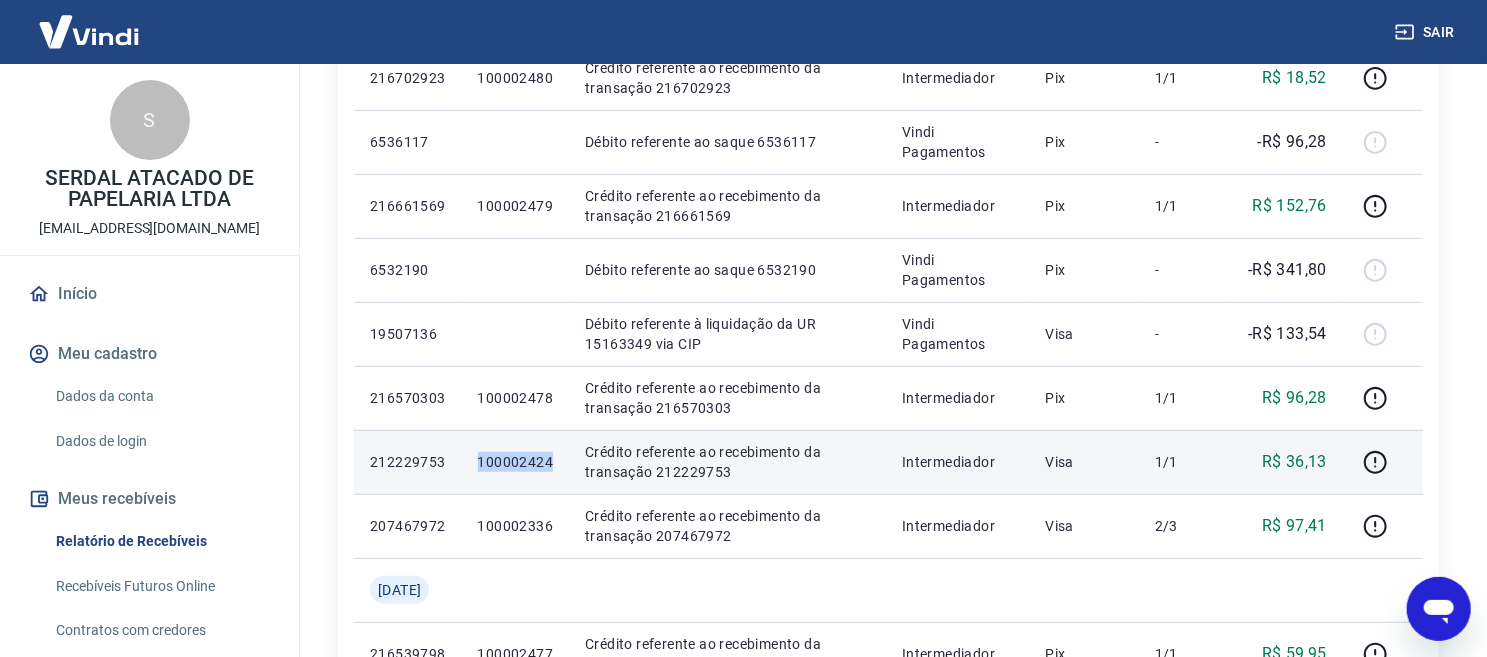 drag, startPoint x: 552, startPoint y: 458, endPoint x: 490, endPoint y: 468, distance: 62.801273 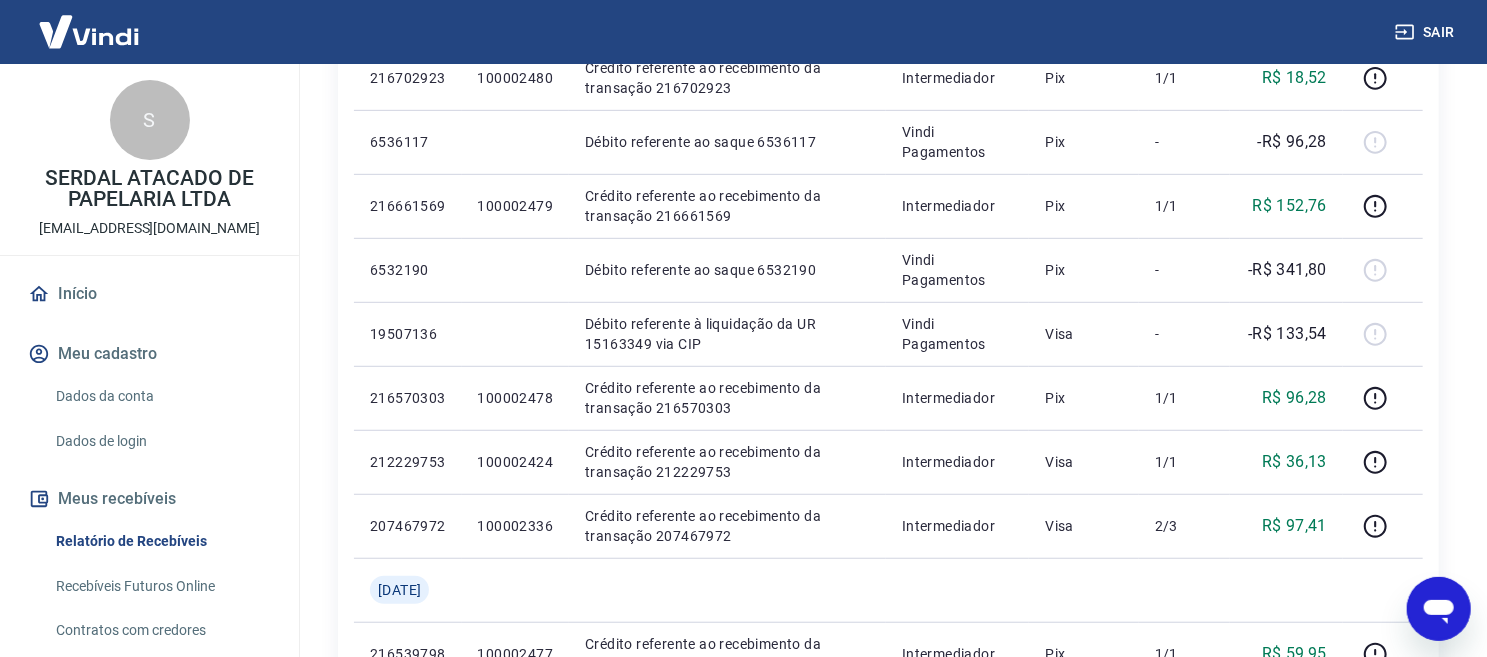 click on "Início / Meus Recebíveis / Relatório de Recebíveis Relatório de Recebíveis Saiba como funciona a programação dos recebimentos Saiba como funciona a programação dos recebimentos Filtros Exportar ID Pedido Descrição Origem Pagamento Parcelas Valor Líq. Tarifas Sáb, 05 jul 212427214 100002426 Crédito referente ao recebimento da transação 212427214 Intermediador Mastercard 1/1 R$ 173,01 Sex, 04 jul 216702923 100002480 Crédito referente ao recebimento da transação 216702923 Intermediador Pix 1/1 R$ 18,52 6536117 Débito referente ao saque 6536117 Vindi Pagamentos Pix - -R$ 96,28 216661569 100002479 Crédito referente ao recebimento da transação 216661569 Intermediador Pix 1/1 R$ 152,76 6532190 Débito referente ao saque 6532190 Vindi Pagamentos Pix - -R$ 341,80 19507136 Débito referente à liquidação da UR 15163349 via CIP Vindi Pagamentos Visa - -R$ 133,54 216570303 100002478 Crédito referente ao recebimento da transação 216570303 Intermediador Pix 1/1 R$ 96,28 212229753 Visa -" at bounding box center [888, 603] 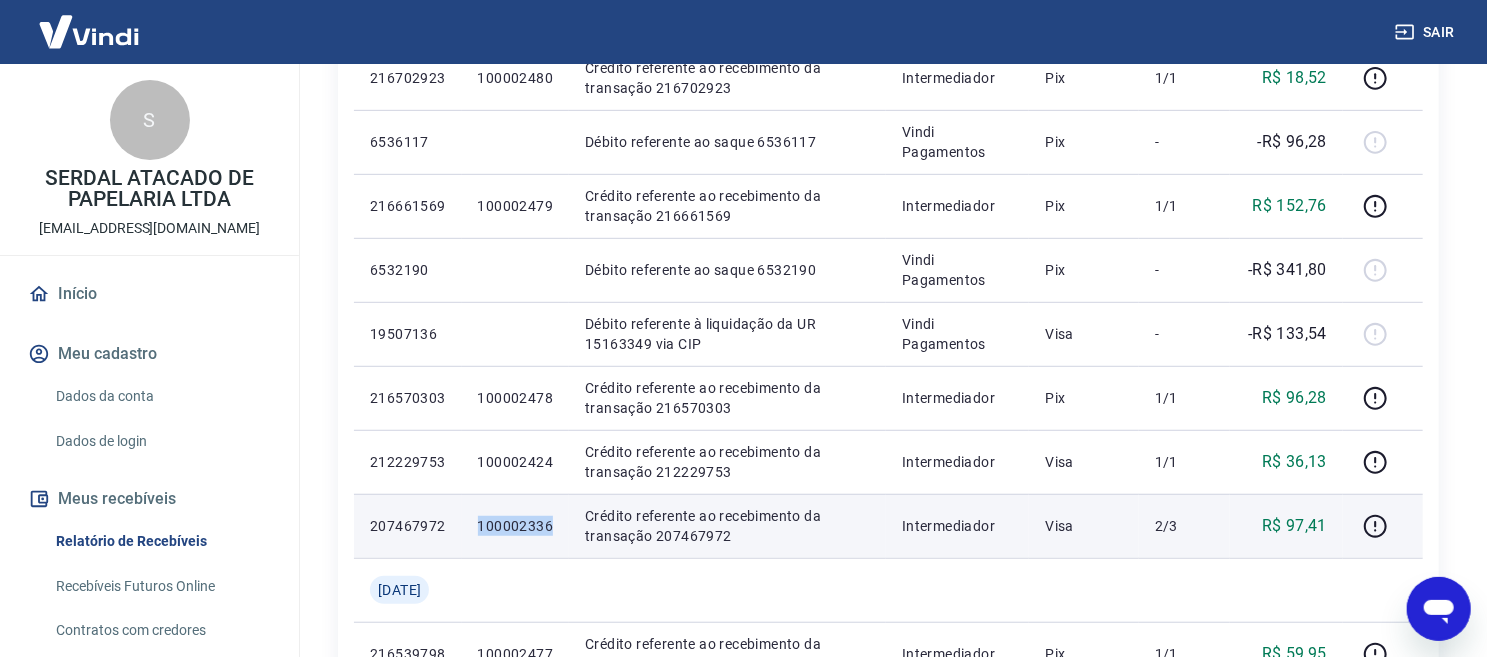 drag, startPoint x: 567, startPoint y: 533, endPoint x: 482, endPoint y: 526, distance: 85.28775 